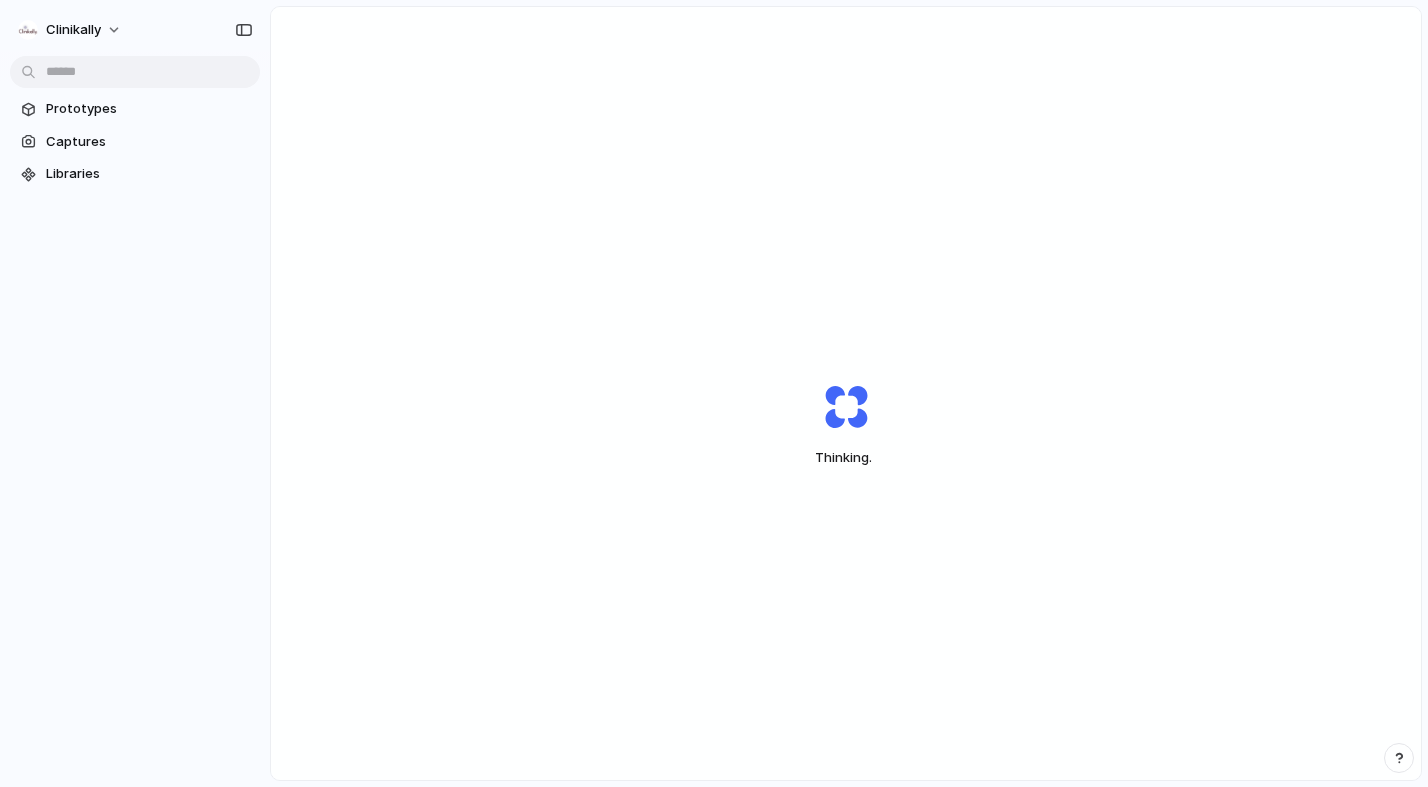 scroll, scrollTop: 0, scrollLeft: 0, axis: both 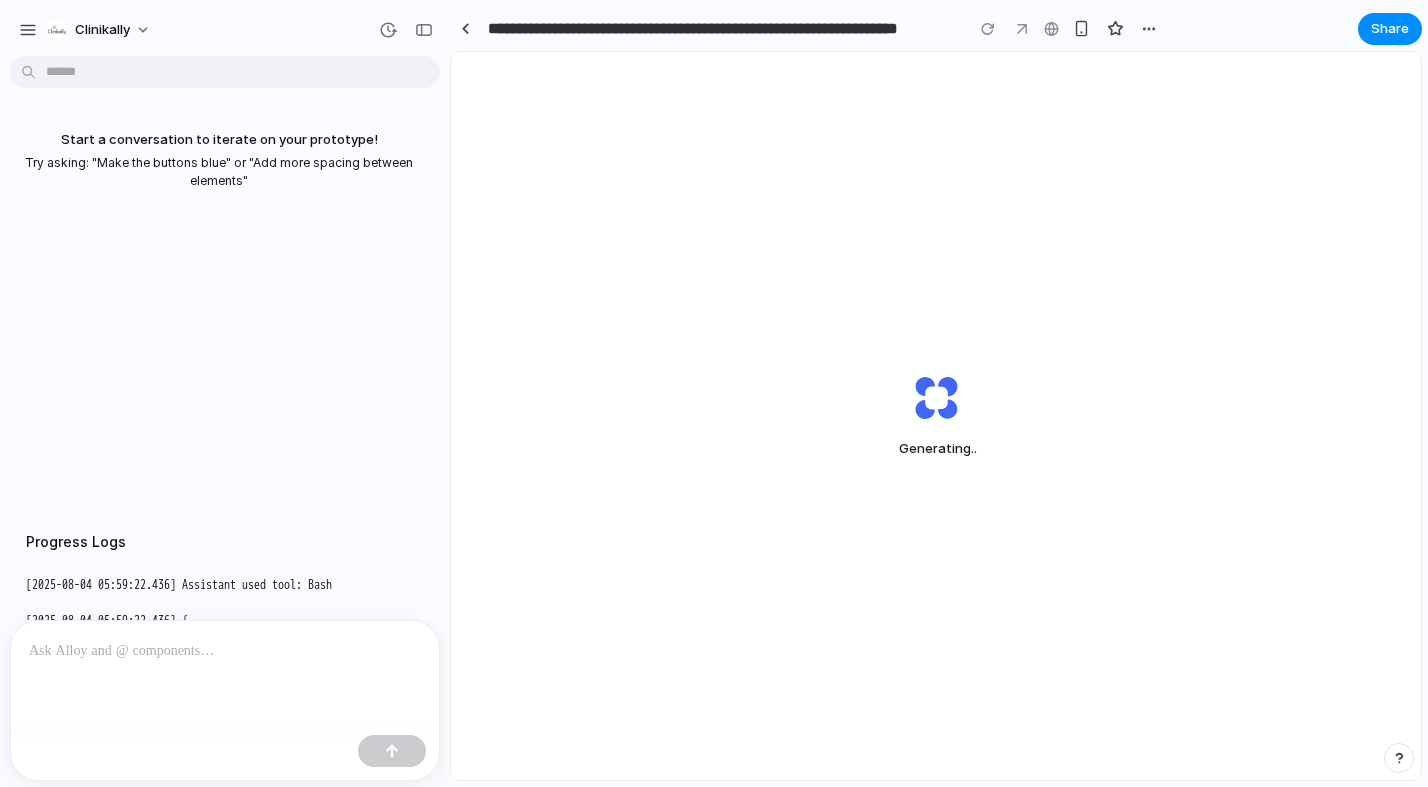 click on "Start a conversation to iterate on your prototype! Try asking: "Make the buttons blue" or "Add more spacing between elements"" at bounding box center [219, 281] 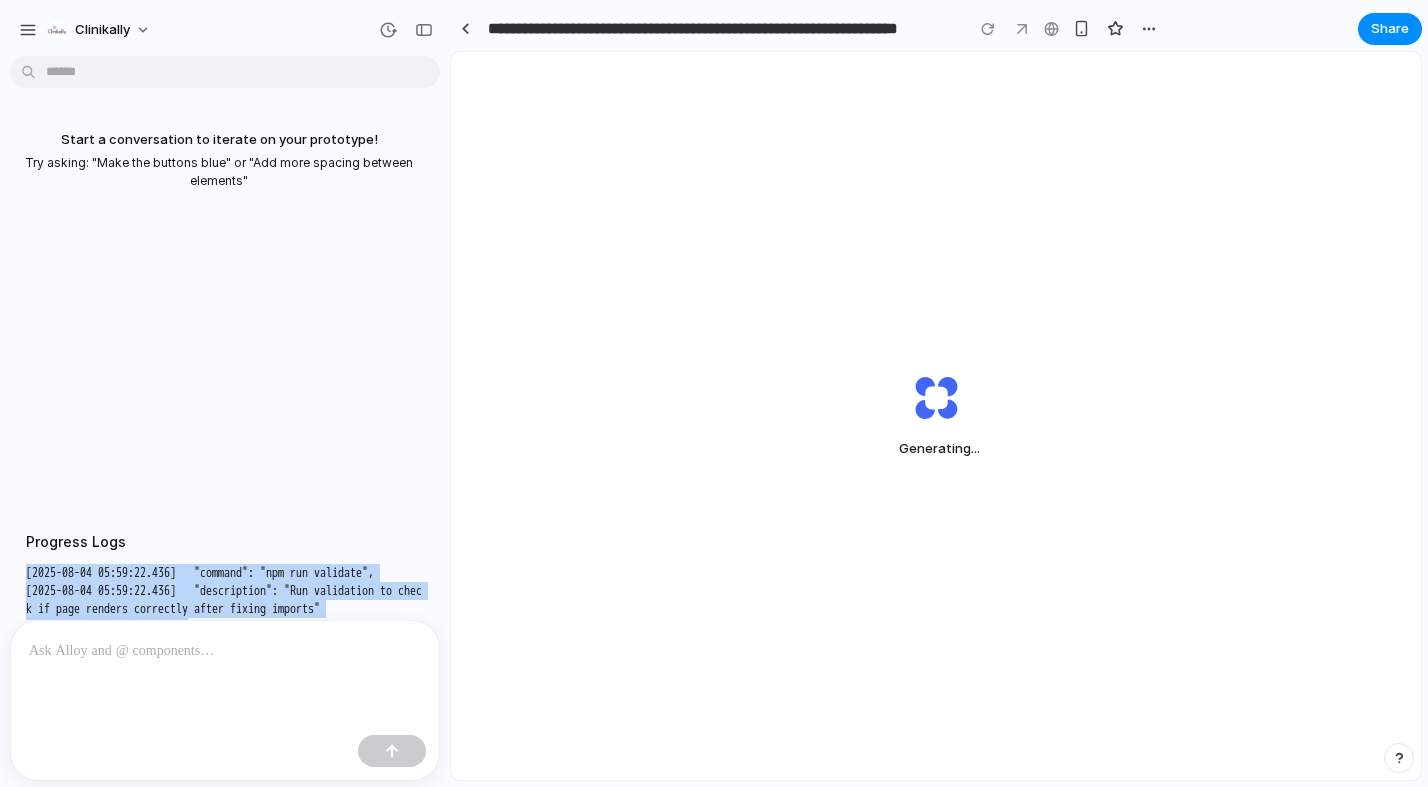 scroll, scrollTop: 130, scrollLeft: 0, axis: vertical 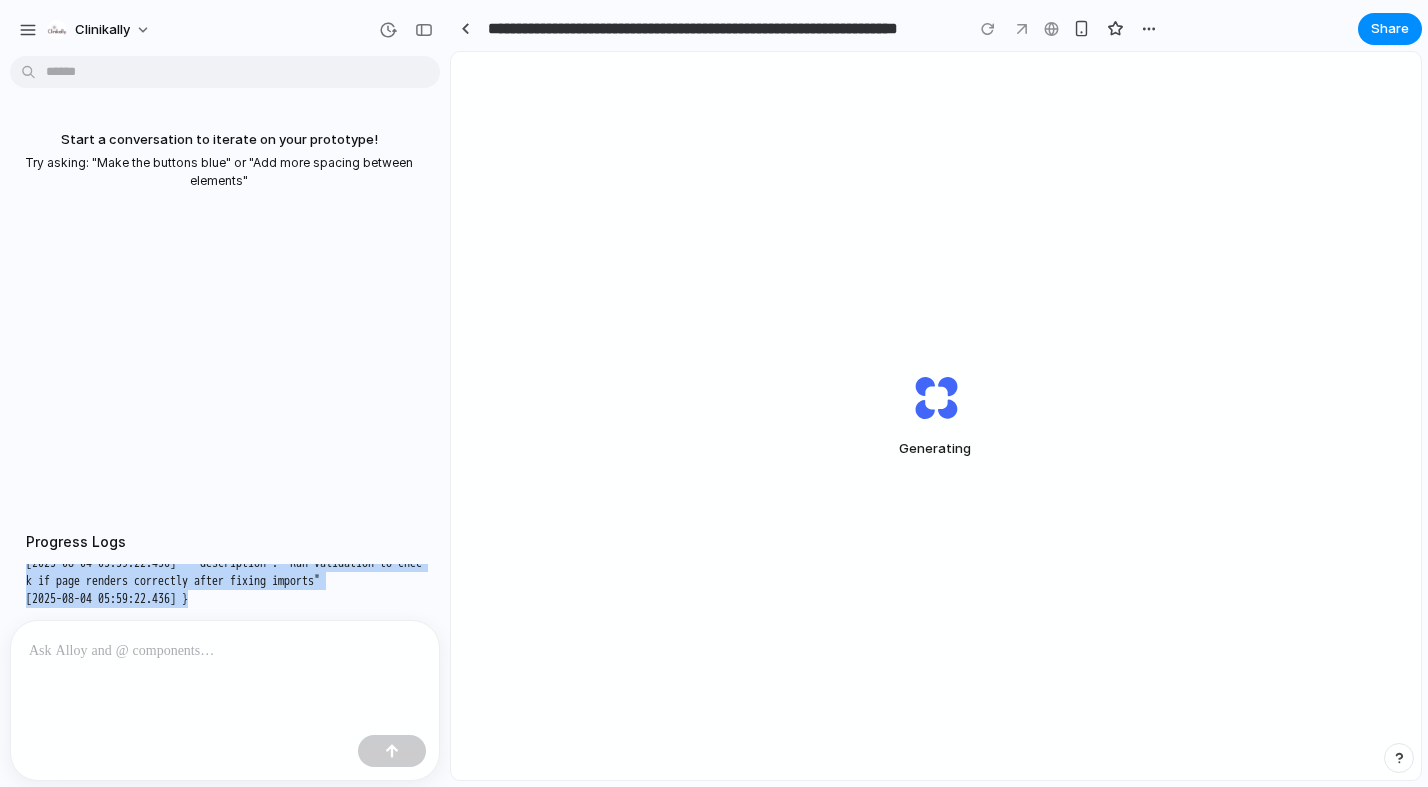 drag, startPoint x: 304, startPoint y: 573, endPoint x: 300, endPoint y: 634, distance: 61.13101 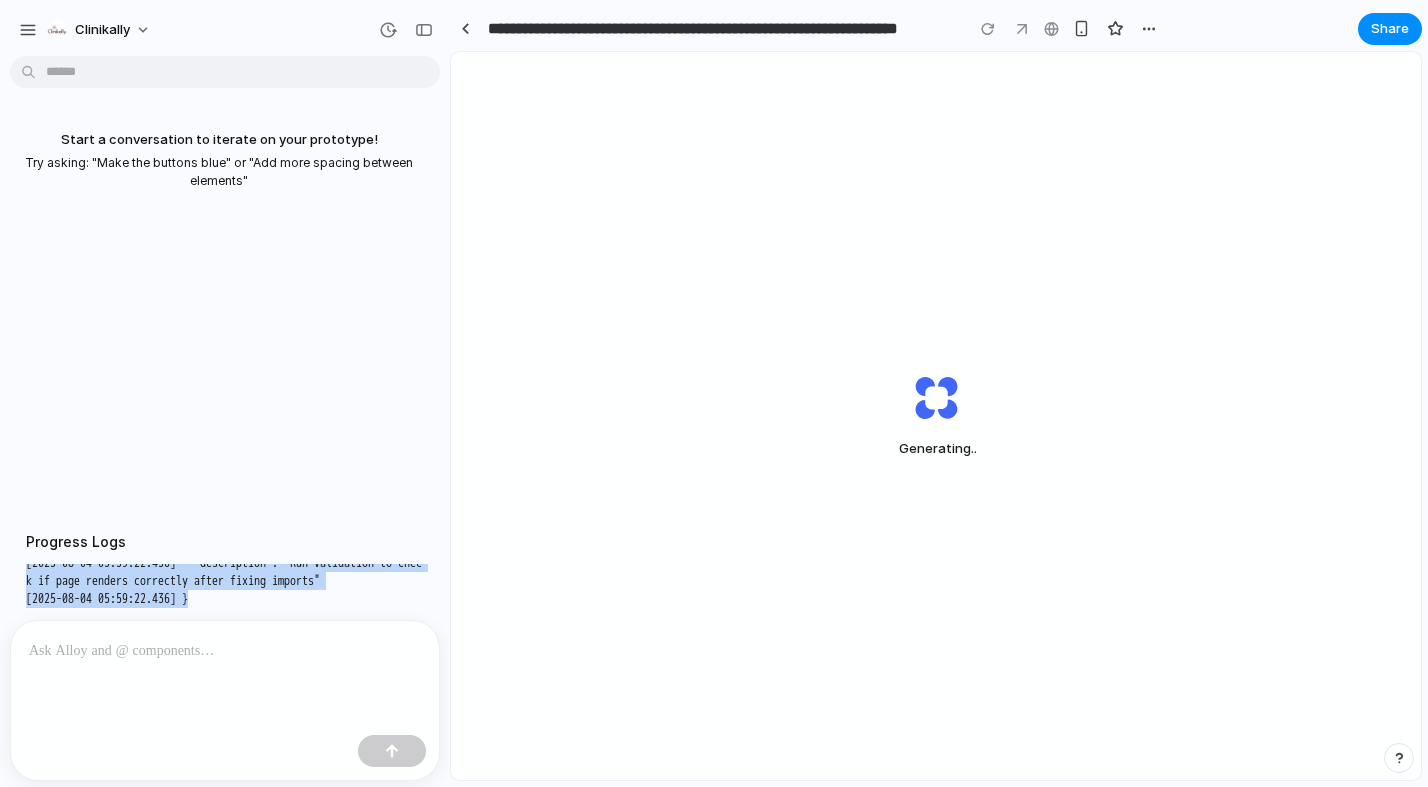 click on "[2025-08-04 05:59:22.436] Assistant used tool: Bash
[2025-08-04 05:59:22.436] {
[2025-08-04 05:59:22.436]   "command": "npm run validate",
[2025-08-04 05:59:22.436]   "description": "Run validation to check if page renders correctly after fixing imports"
[2025-08-04 05:59:22.436] }" at bounding box center [224, 545] 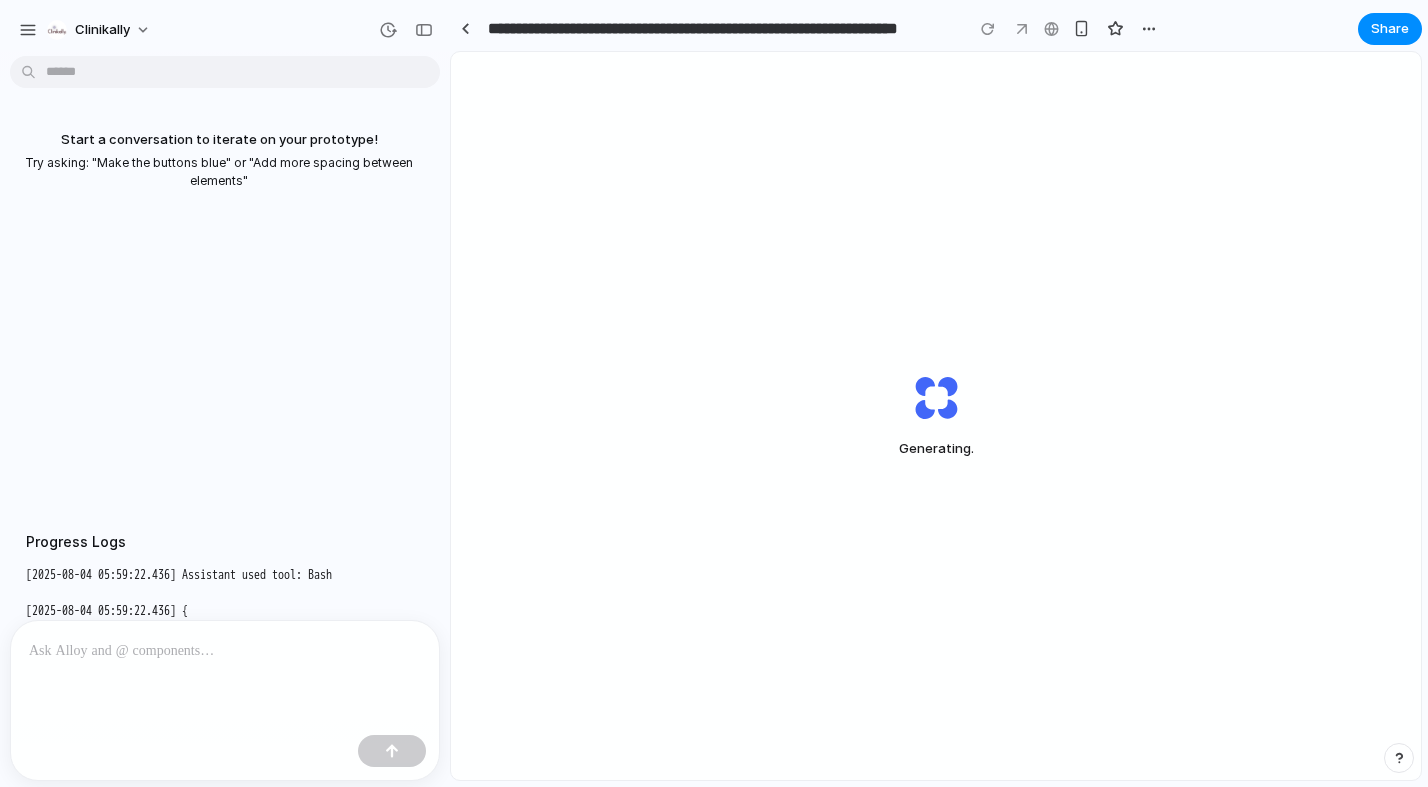 scroll, scrollTop: 0, scrollLeft: 0, axis: both 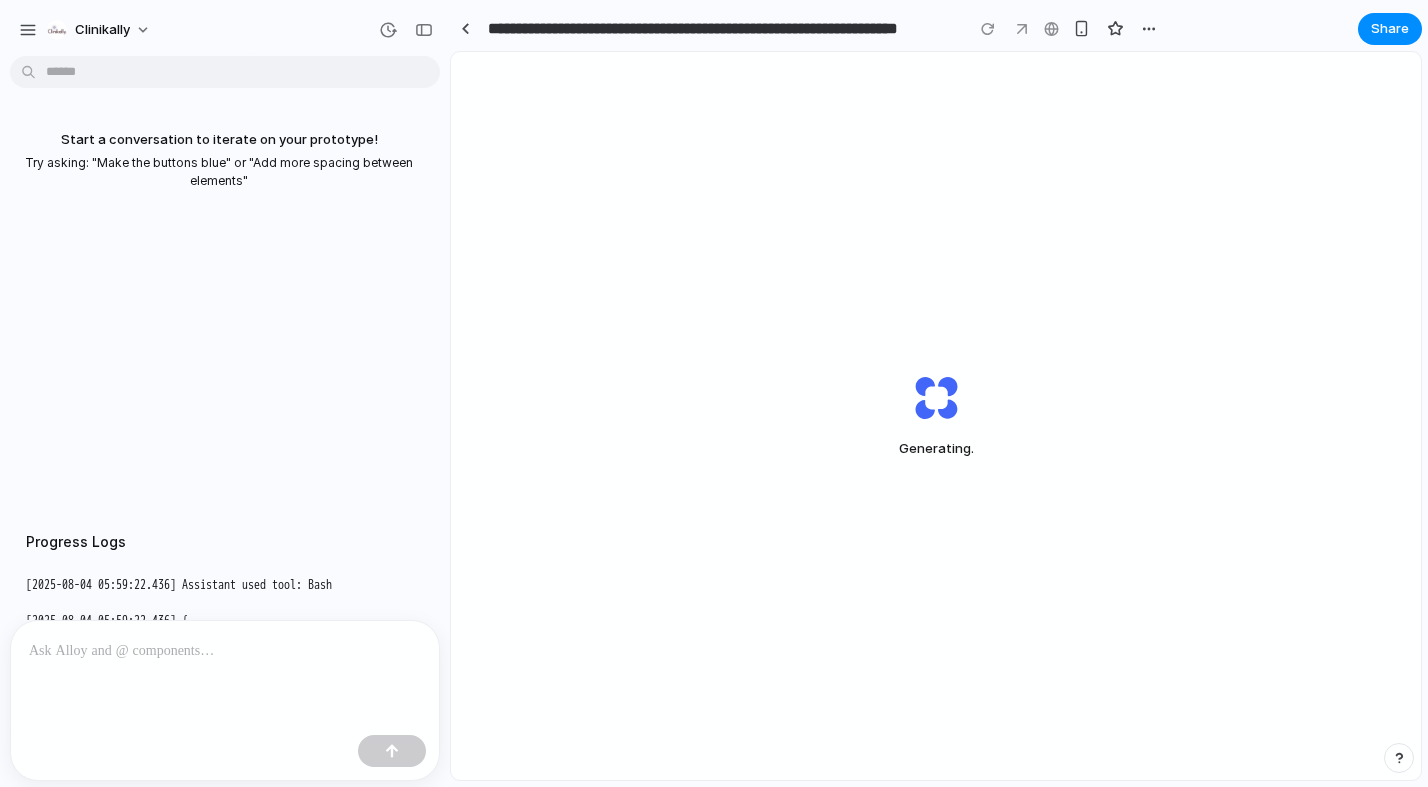 drag, startPoint x: 294, startPoint y: 603, endPoint x: 280, endPoint y: 562, distance: 43.32436 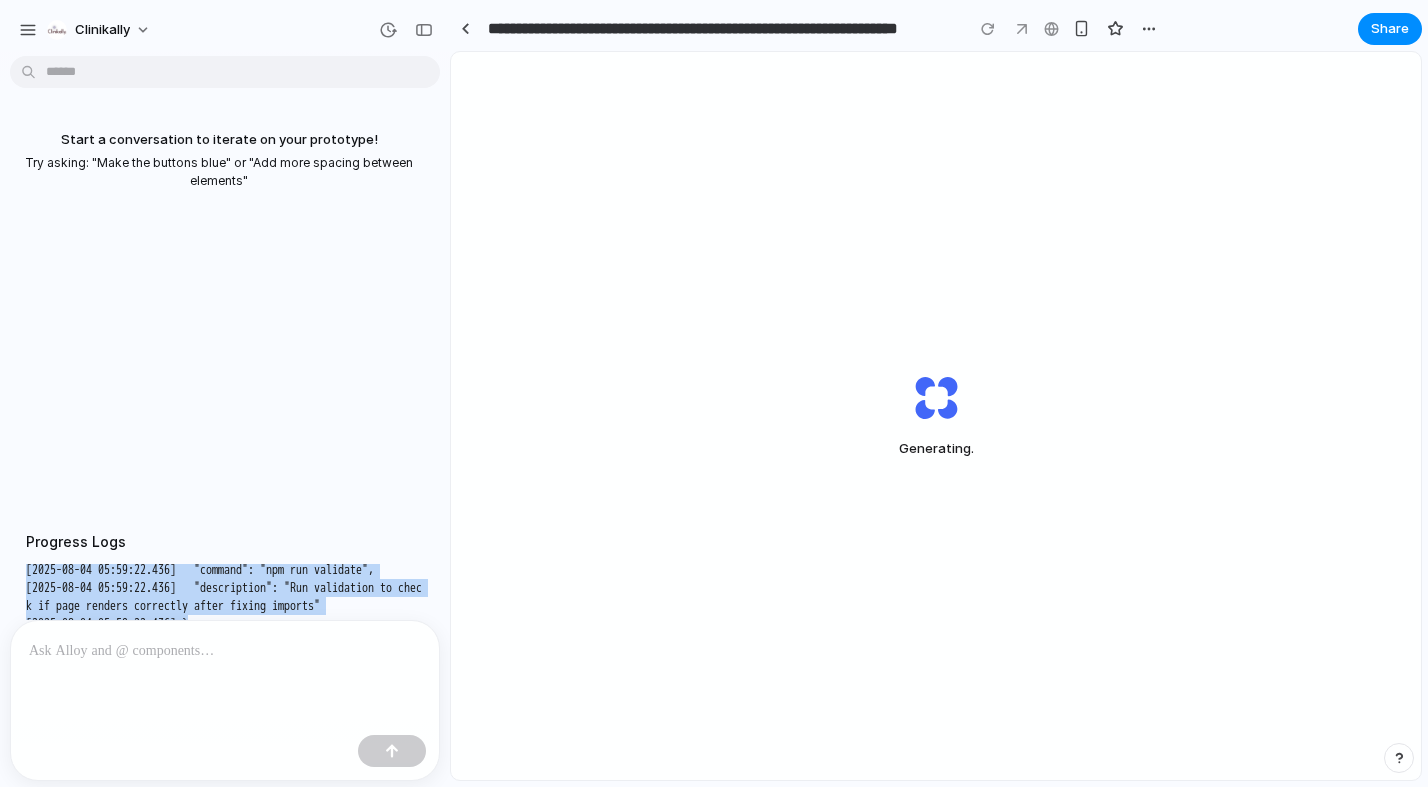 scroll, scrollTop: 130, scrollLeft: 0, axis: vertical 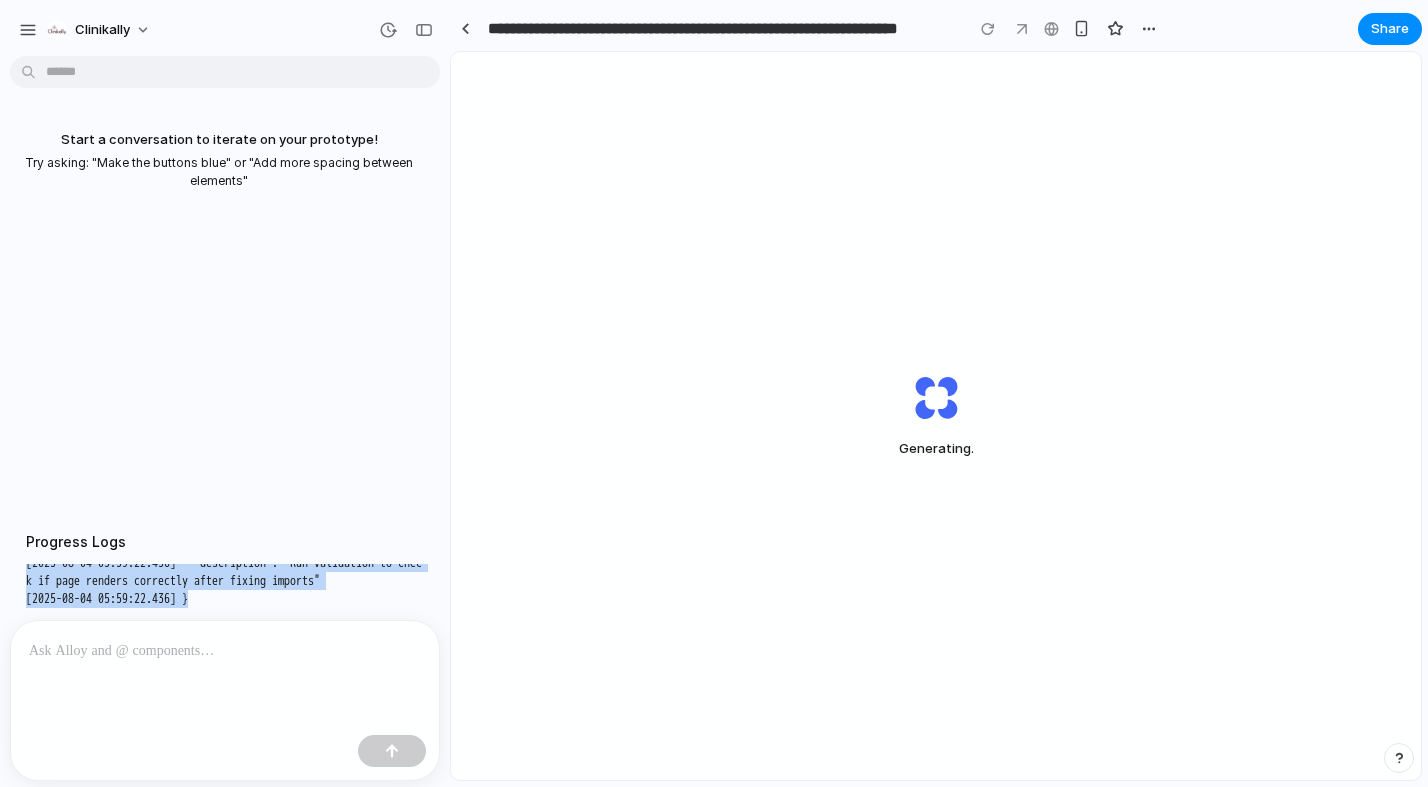 drag, startPoint x: 275, startPoint y: 583, endPoint x: 276, endPoint y: 646, distance: 63.007935 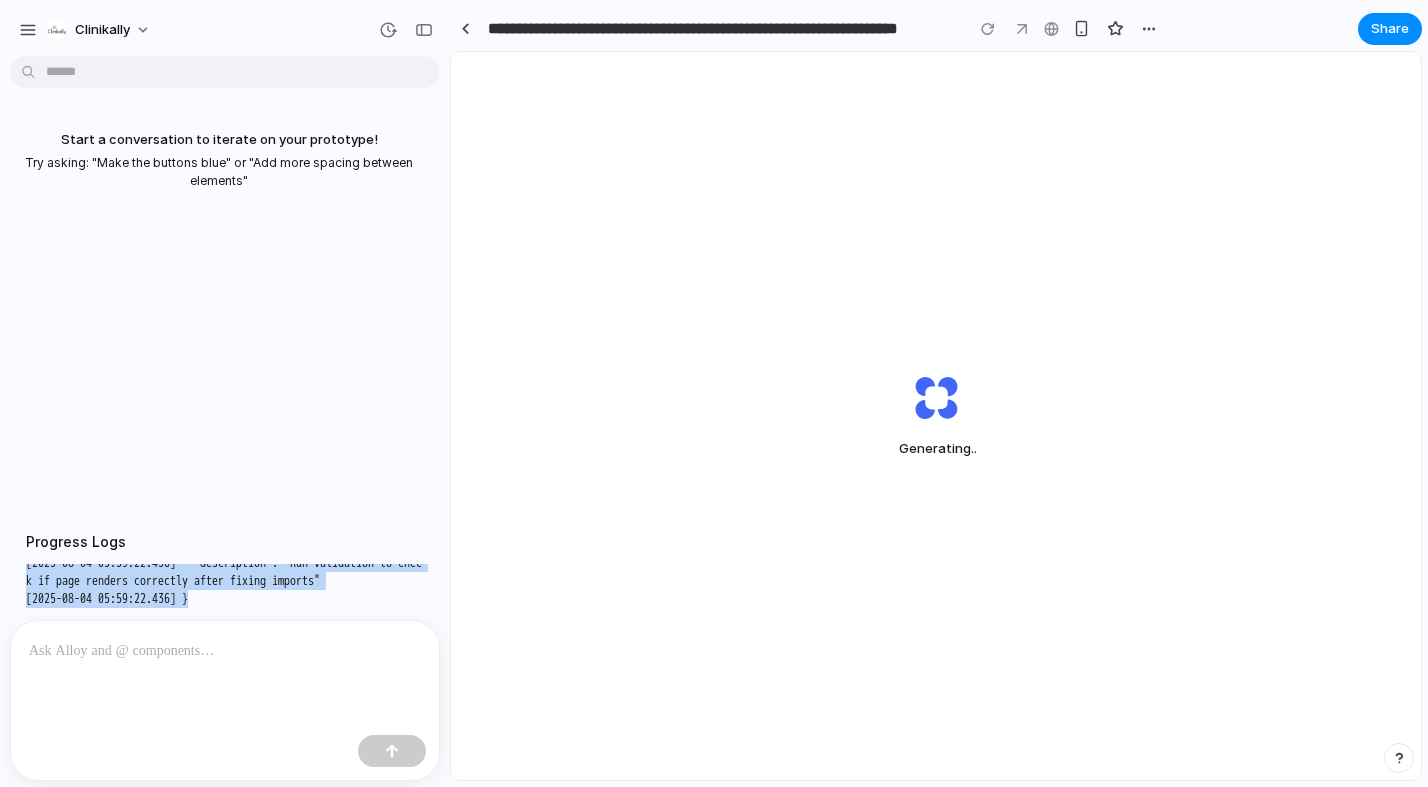 click on "Generating .." at bounding box center (936, 416) 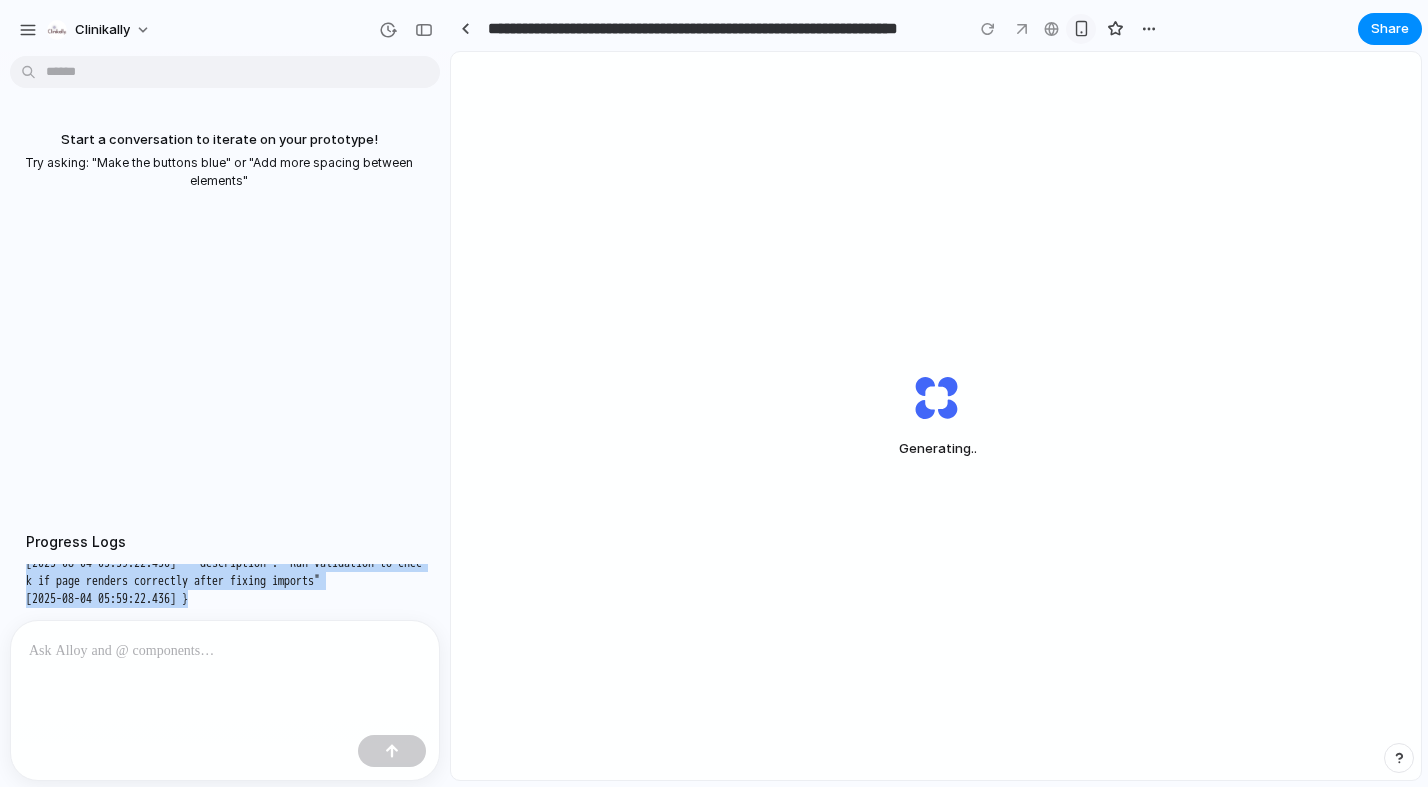 click at bounding box center (1081, 28) 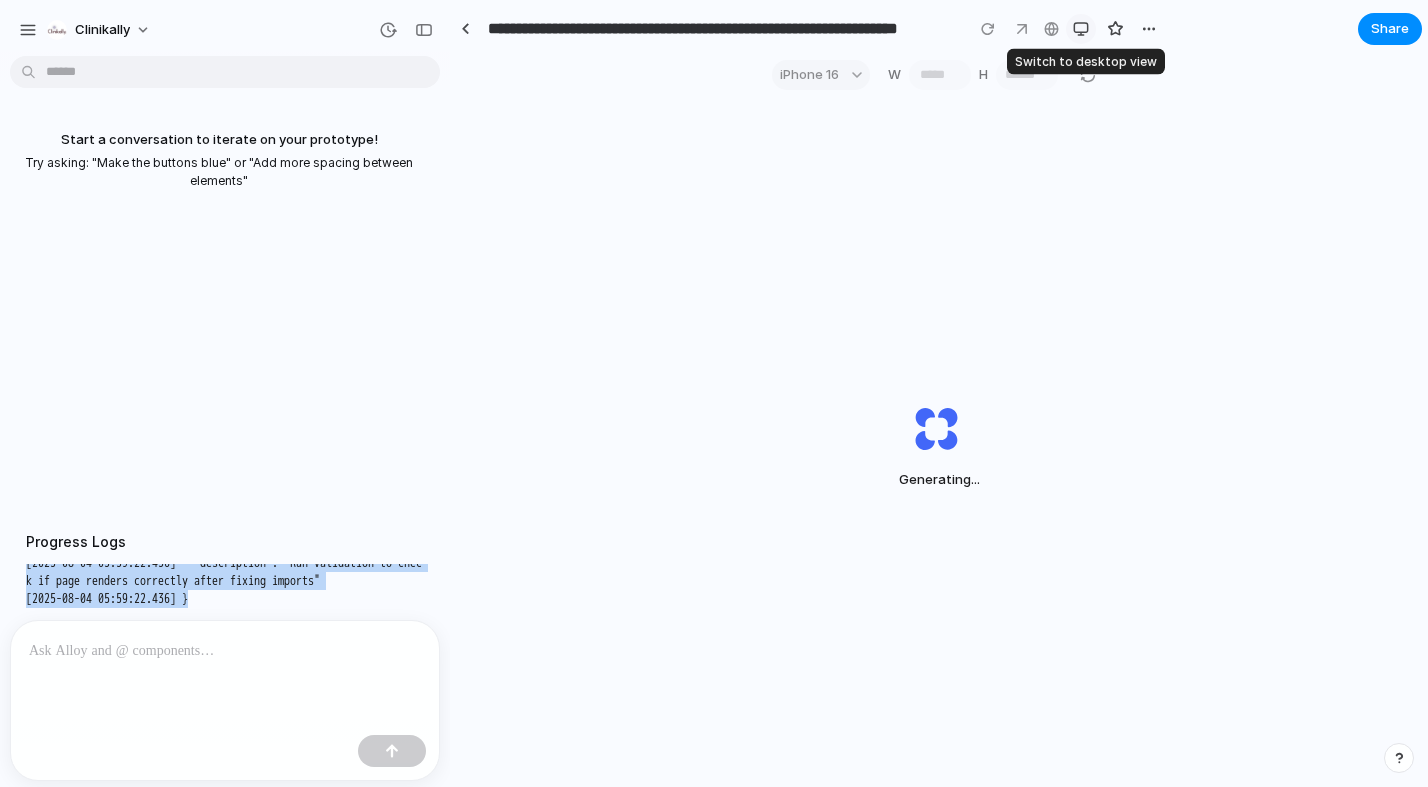 click at bounding box center [1081, 29] 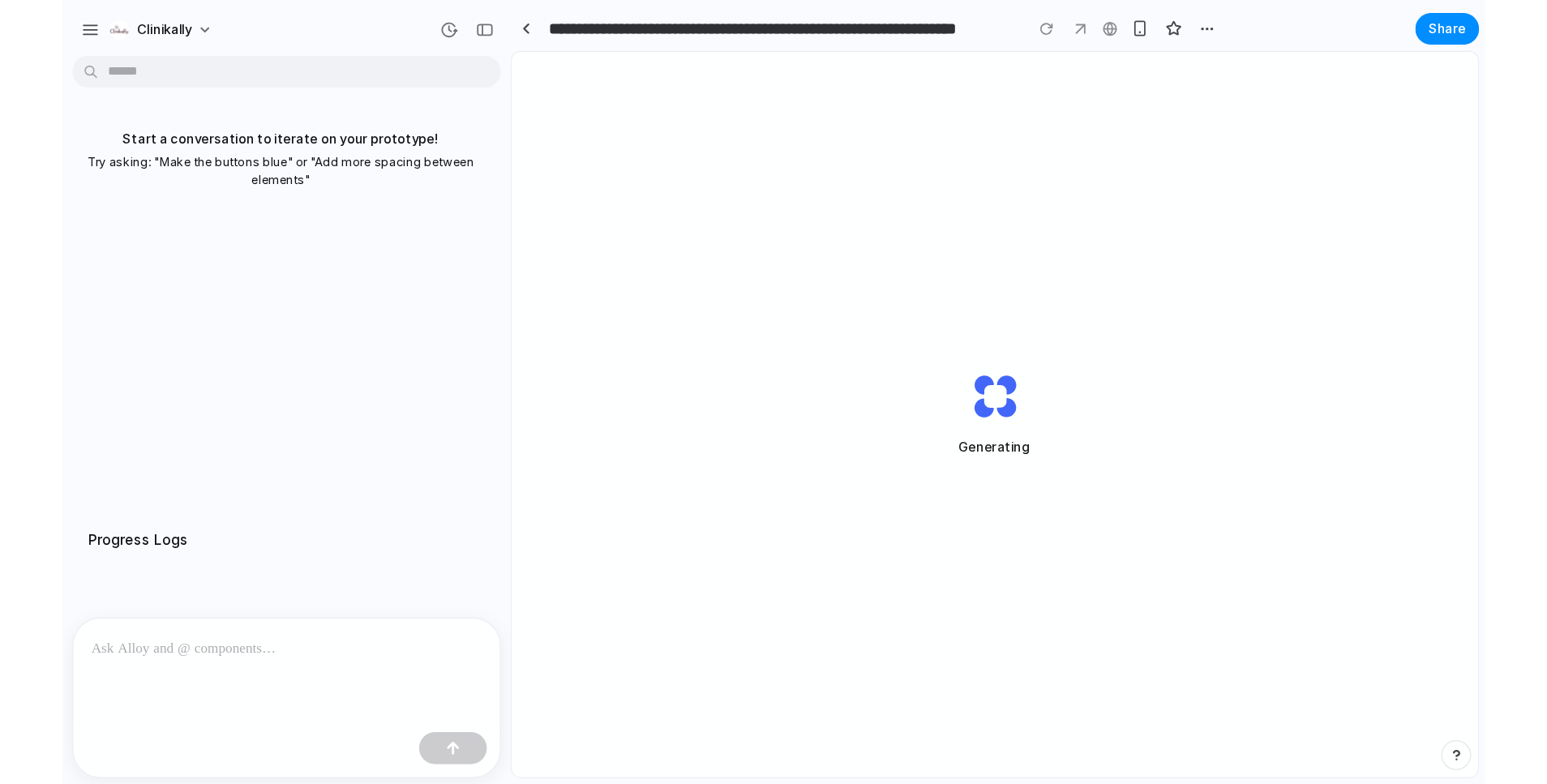 scroll, scrollTop: 0, scrollLeft: 0, axis: both 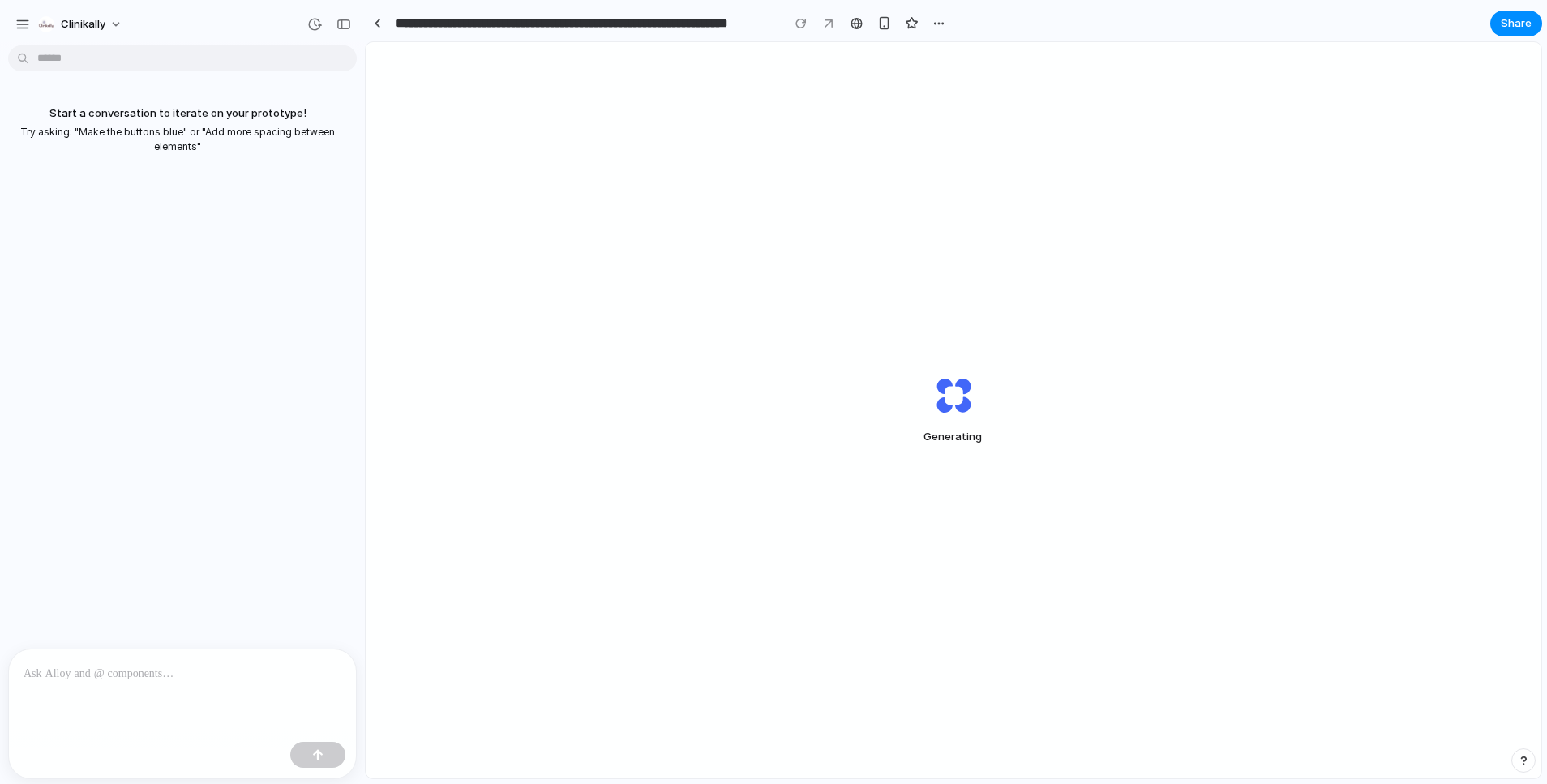 click on "Start a conversation to iterate on your prototype! Try asking: "Make the buttons blue" or "Add more spacing between elements"" at bounding box center (178, 349) 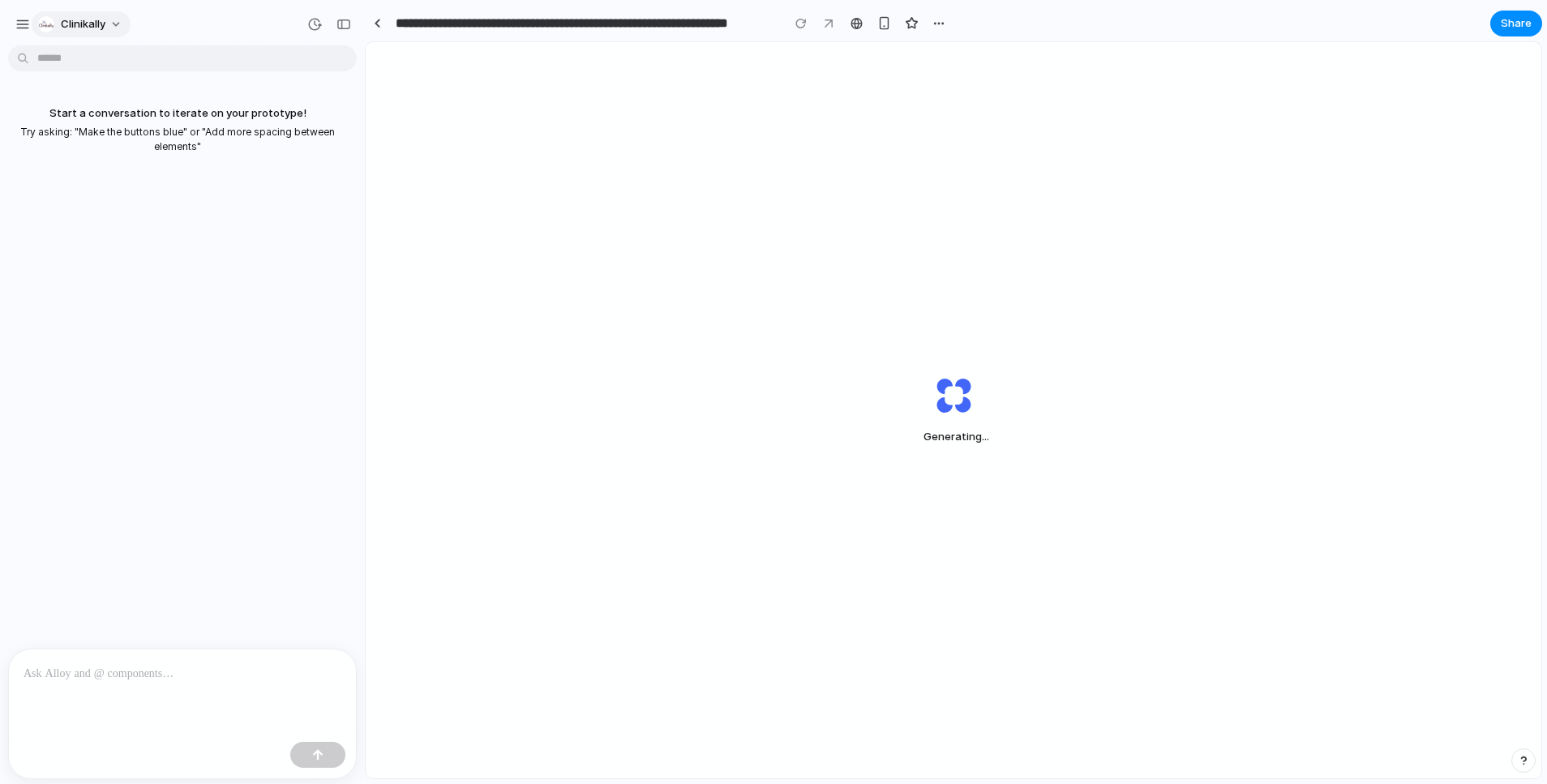 click on "Clinikally" at bounding box center [81, 24] 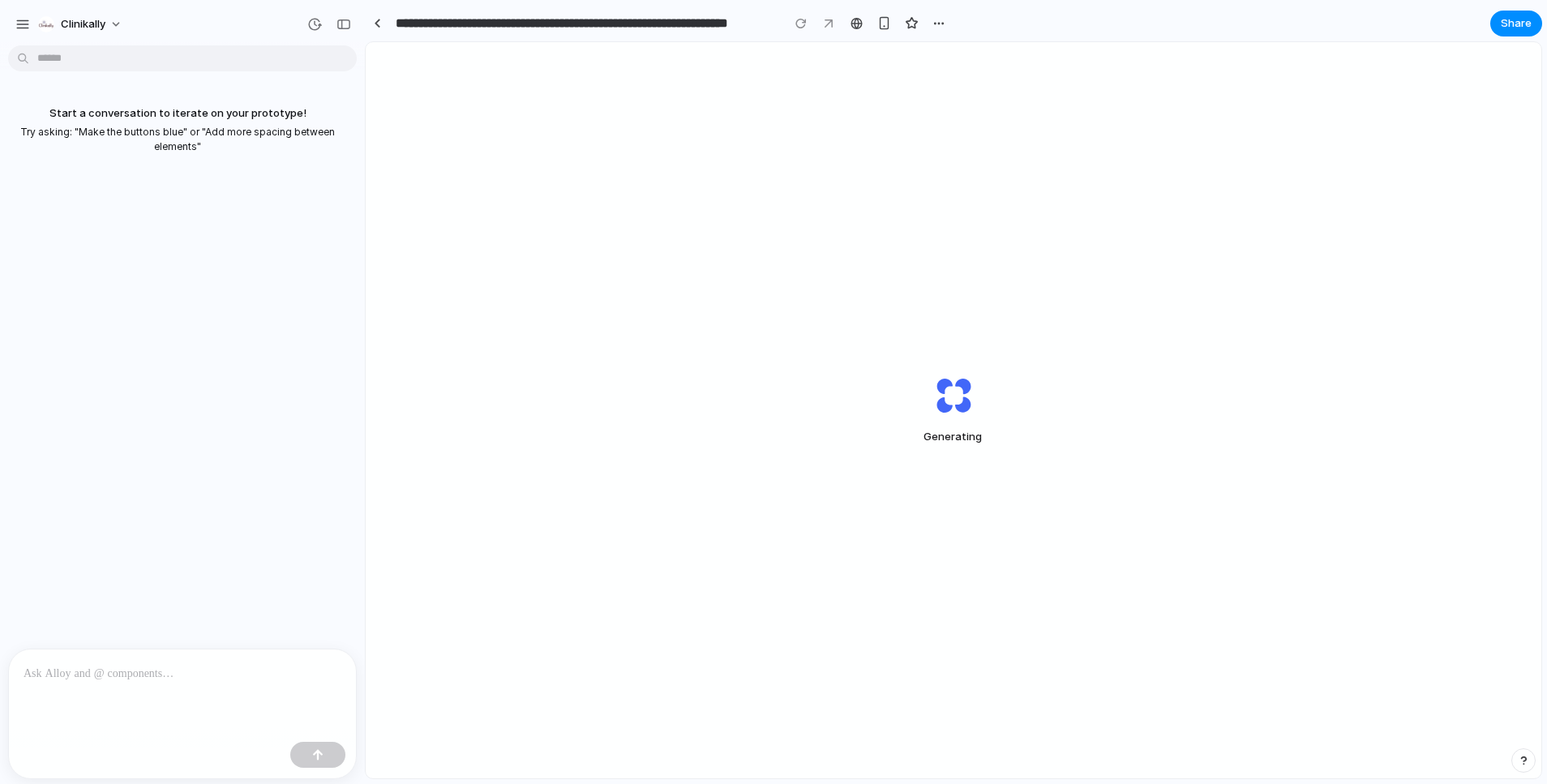 click on "Settings   Invite members   Change theme   Change workspace   Sign out" at bounding box center (774, 392) 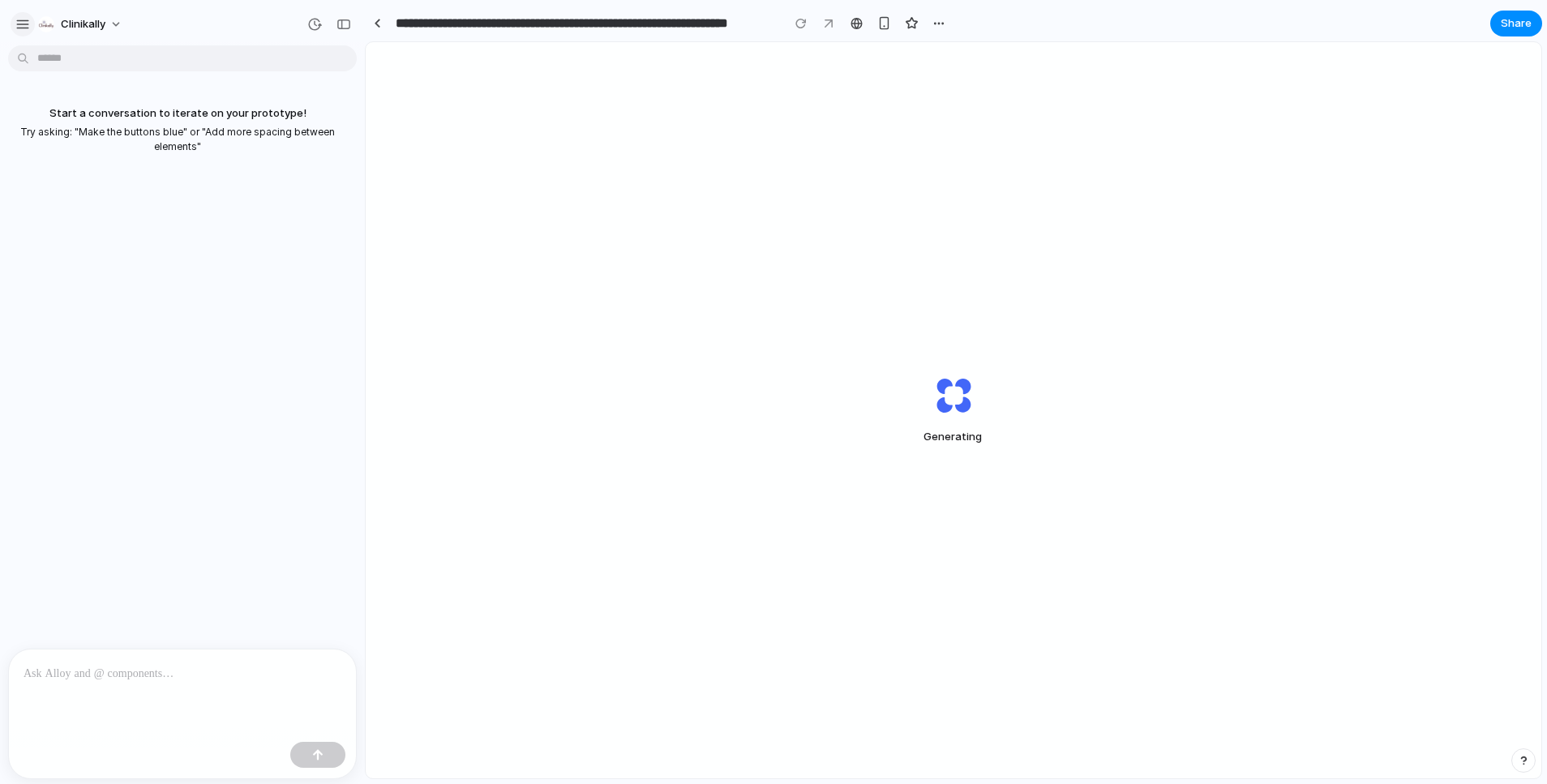 click at bounding box center [23, 24] 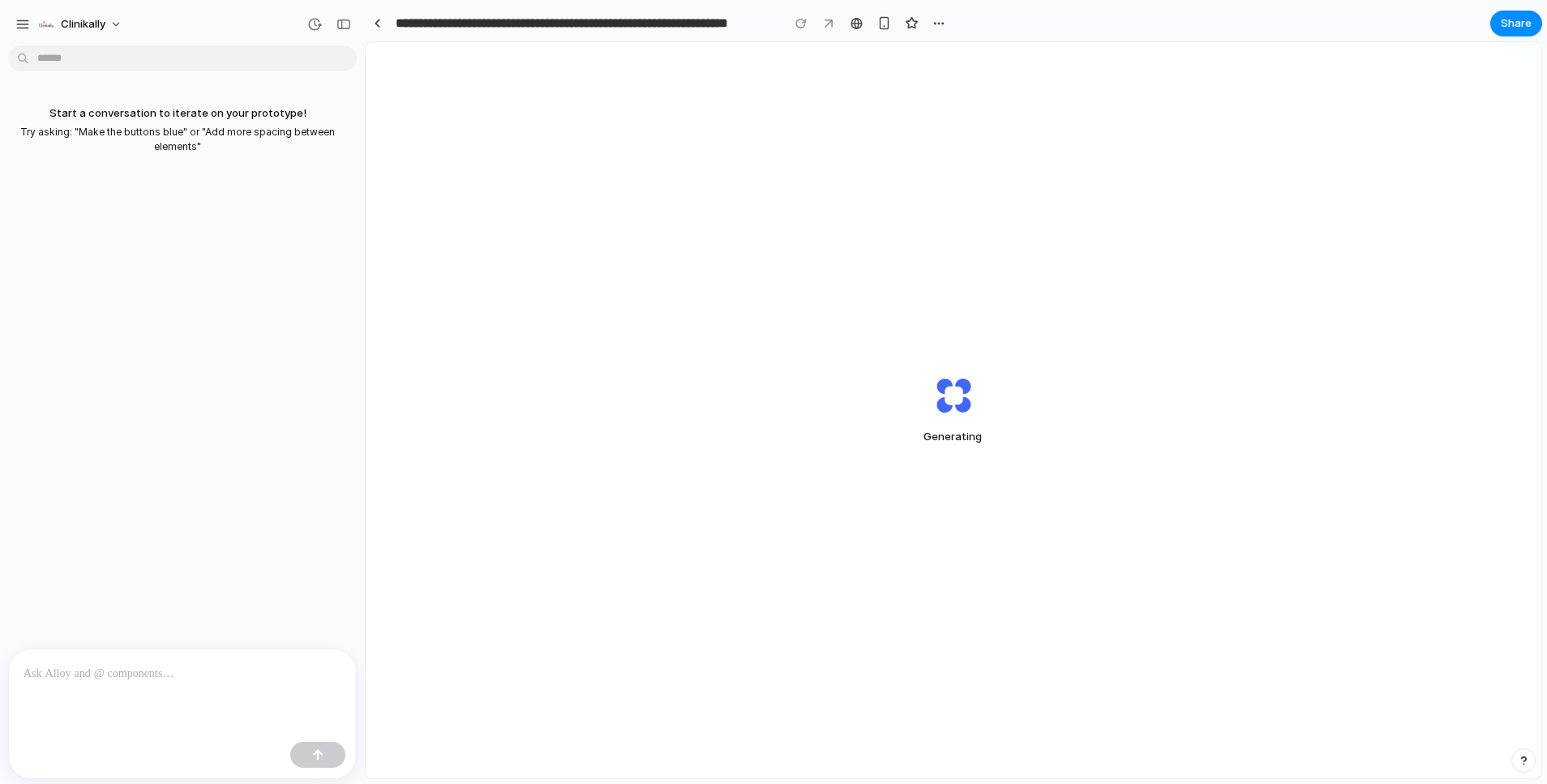 type 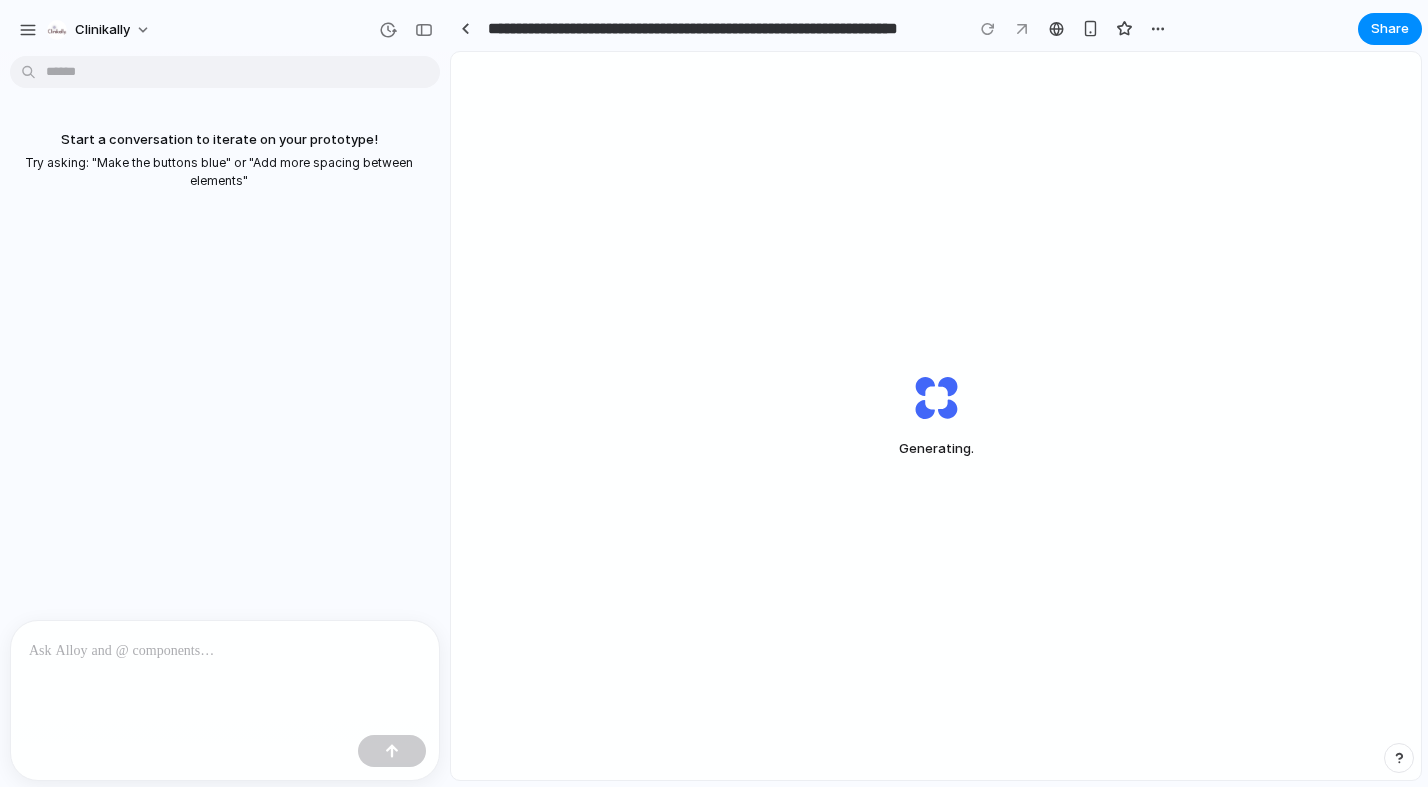 scroll, scrollTop: 0, scrollLeft: 0, axis: both 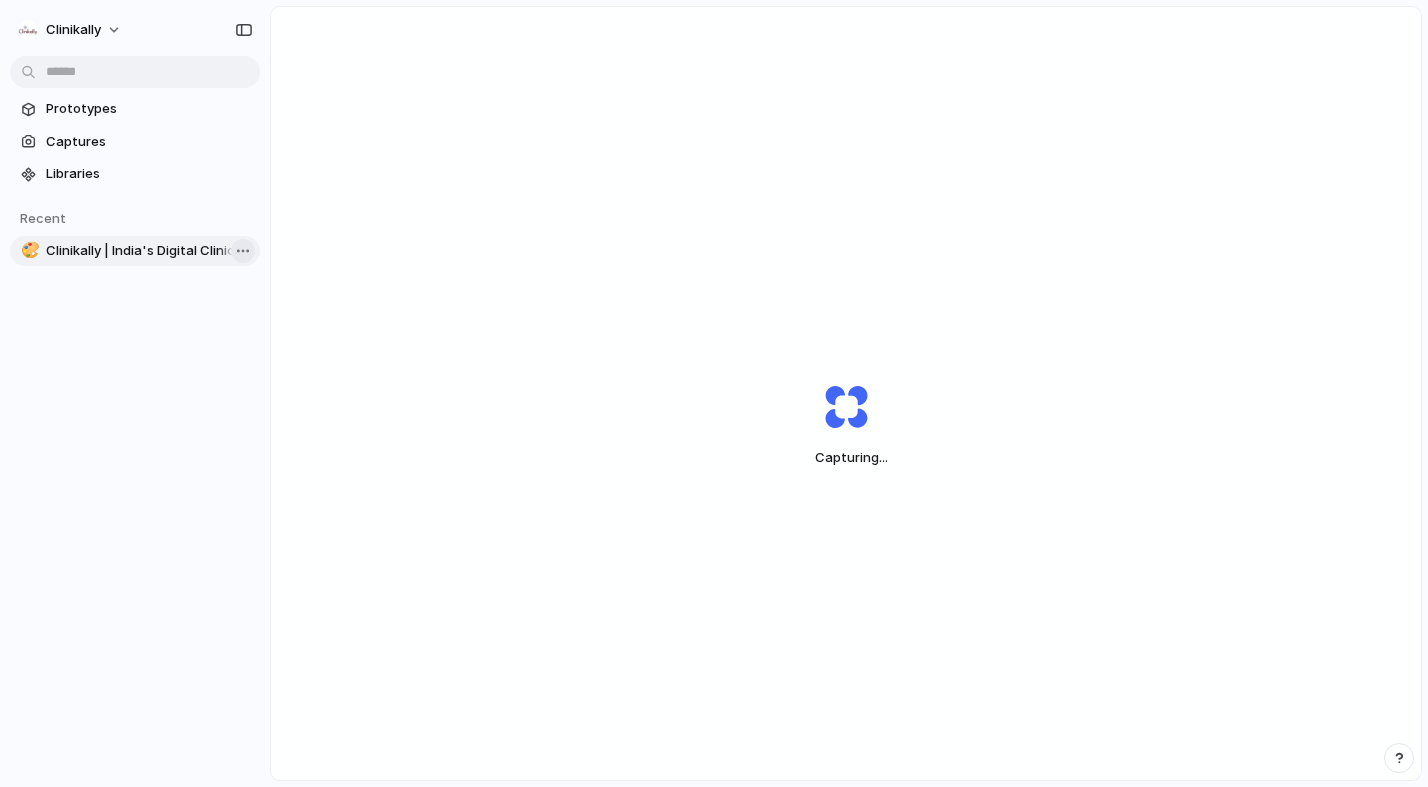 click on "Clinikally Prototypes Captures Libraries Recent 🎨 Clinikally | India's Digital Clinic for Skin & Hair Care That Works! Capturing ..." at bounding box center (714, 393) 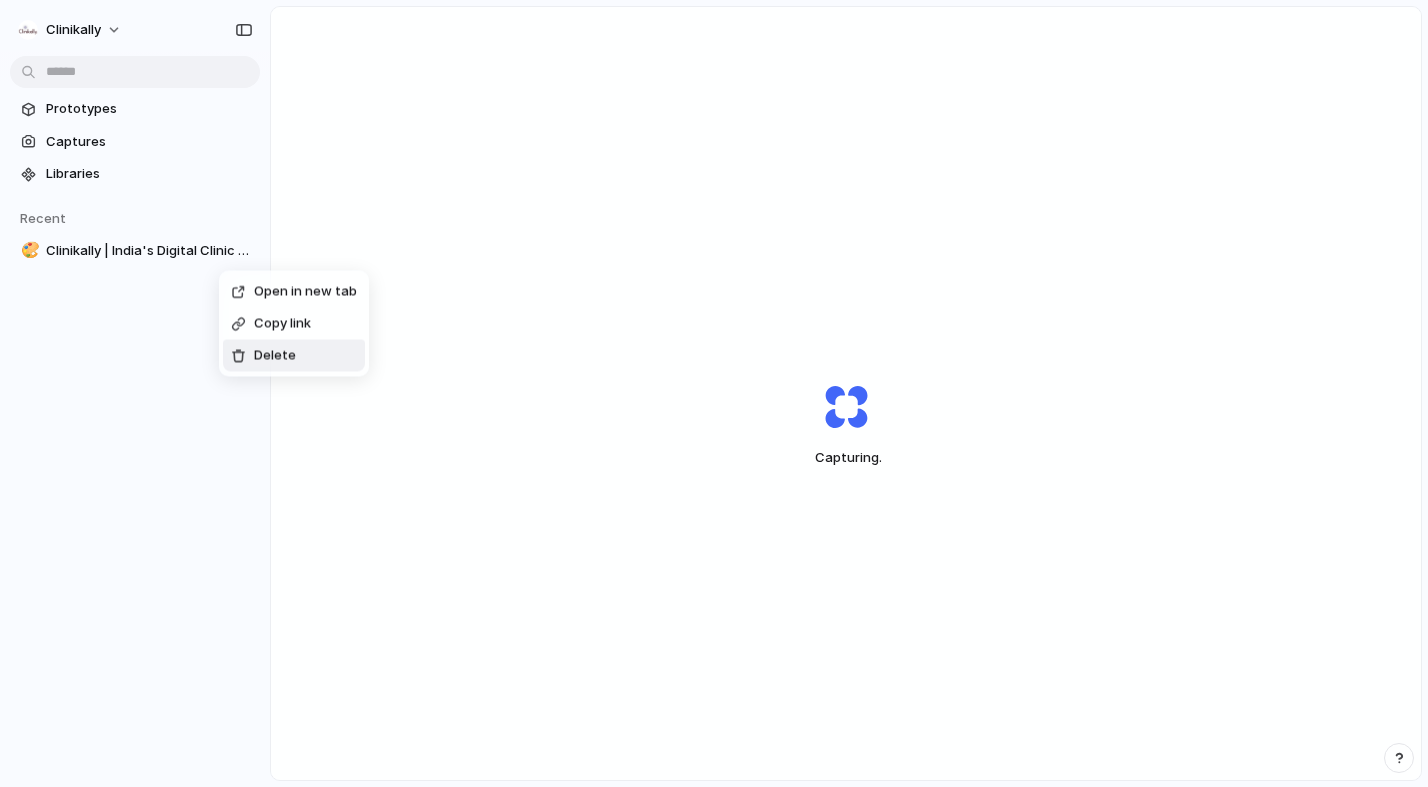 click on "Delete" at bounding box center (275, 356) 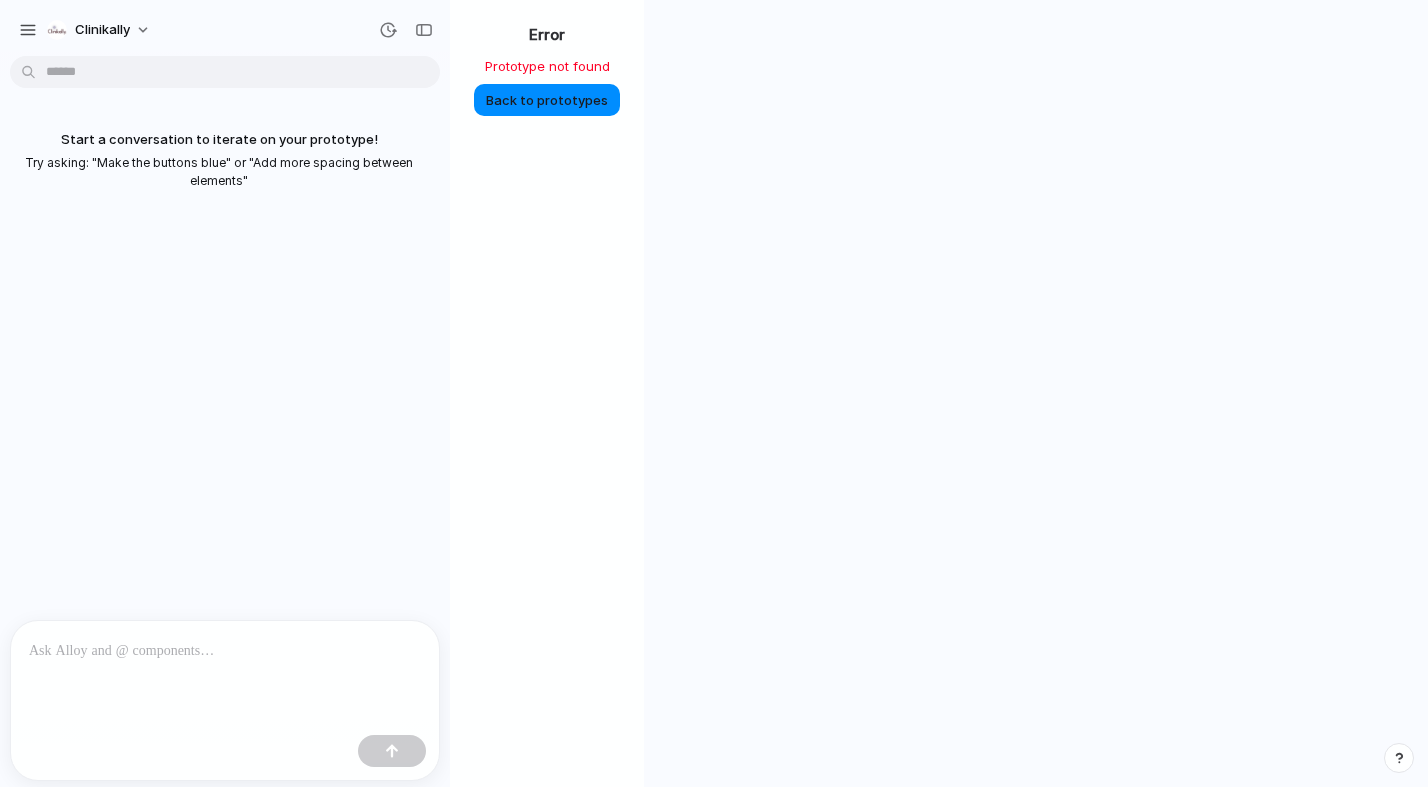 scroll, scrollTop: 0, scrollLeft: 0, axis: both 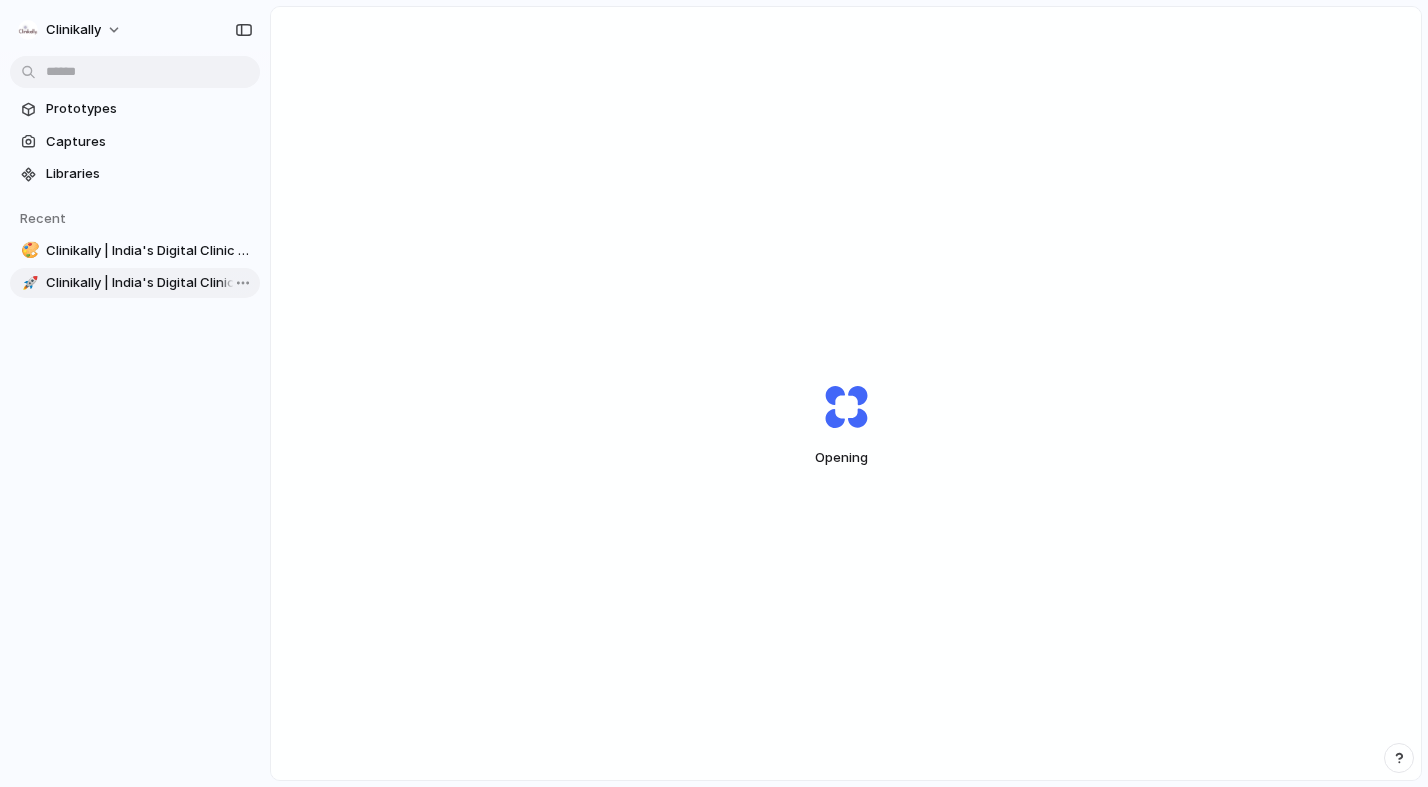 click on "Clinikally | India's Digital Clinic for Skin & Hair Care That Works!" at bounding box center (149, 283) 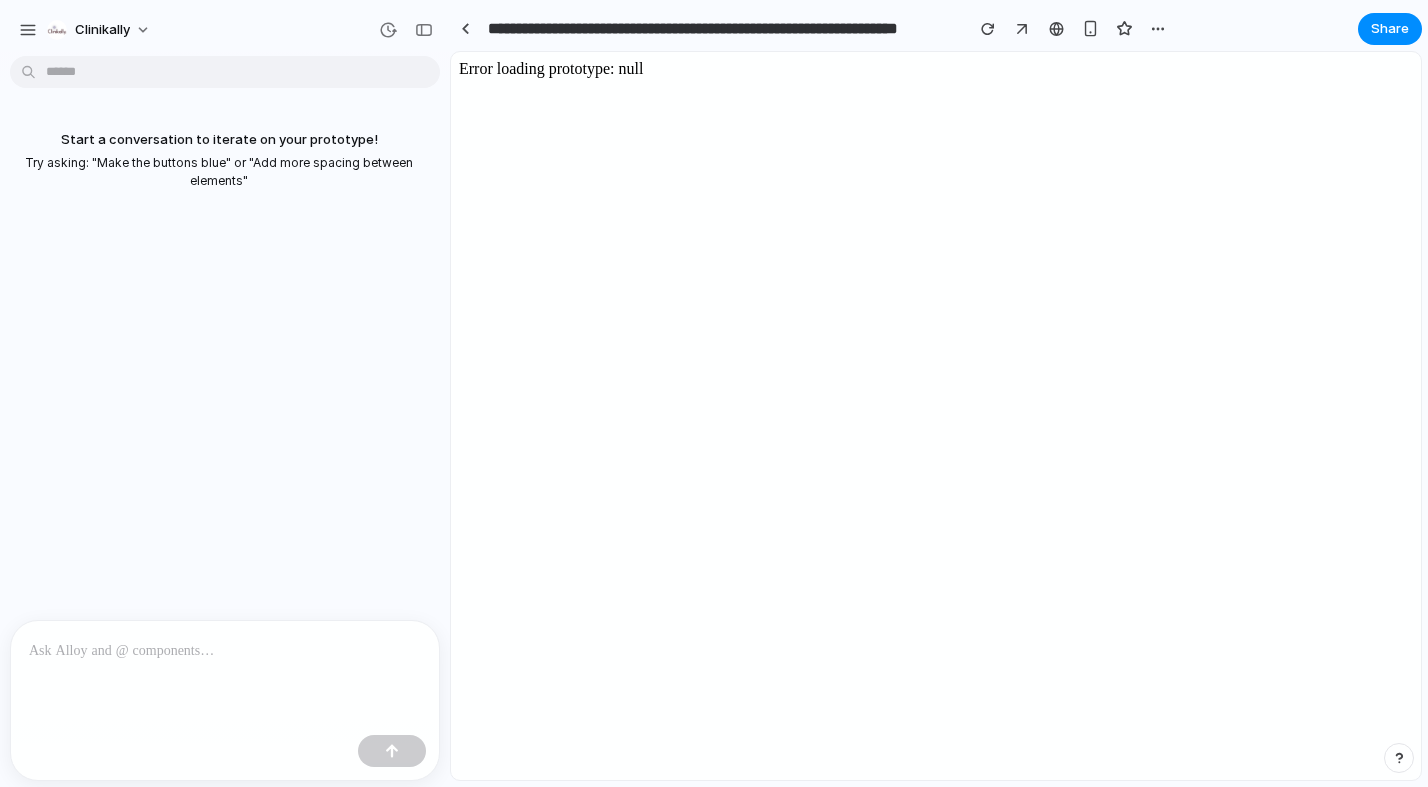 scroll, scrollTop: 0, scrollLeft: 0, axis: both 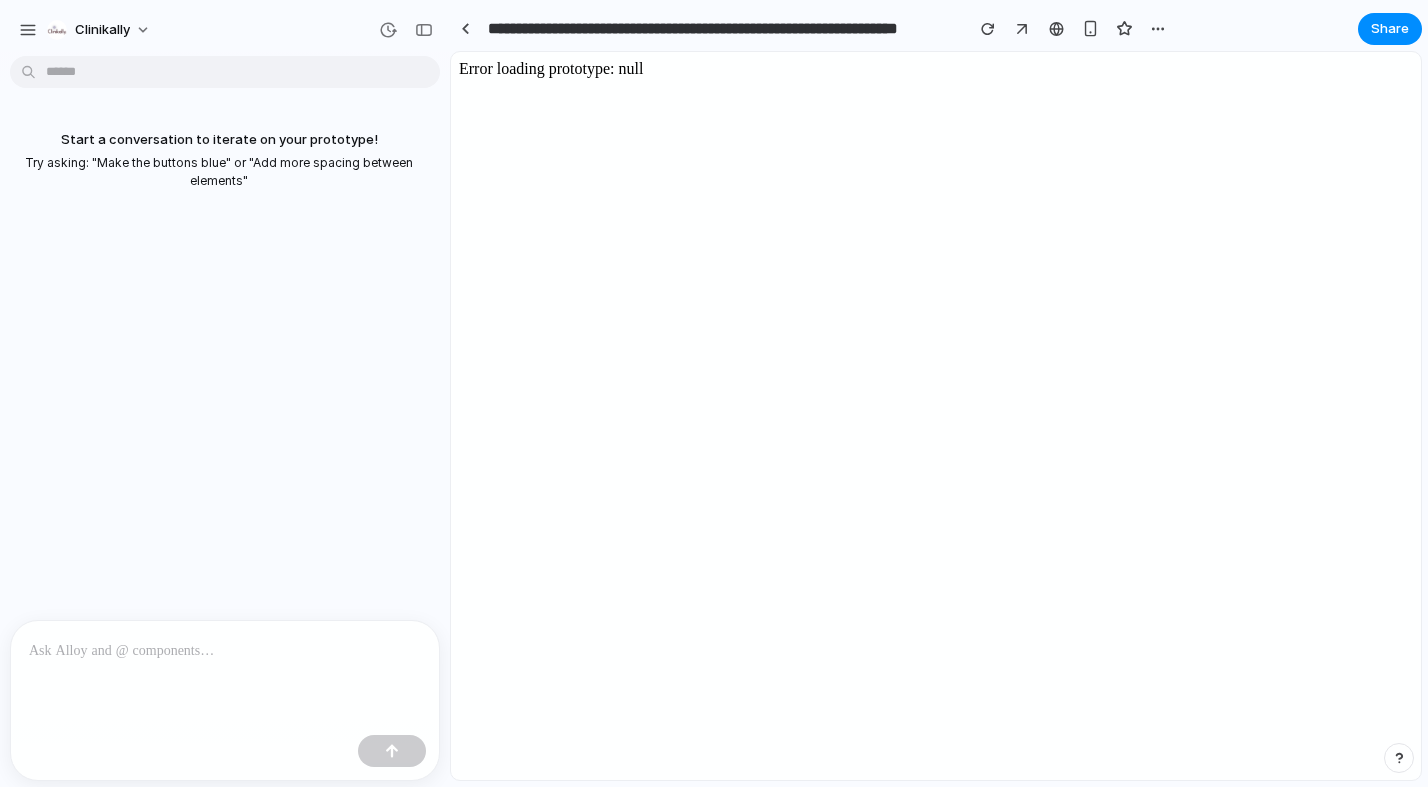 type on "**********" 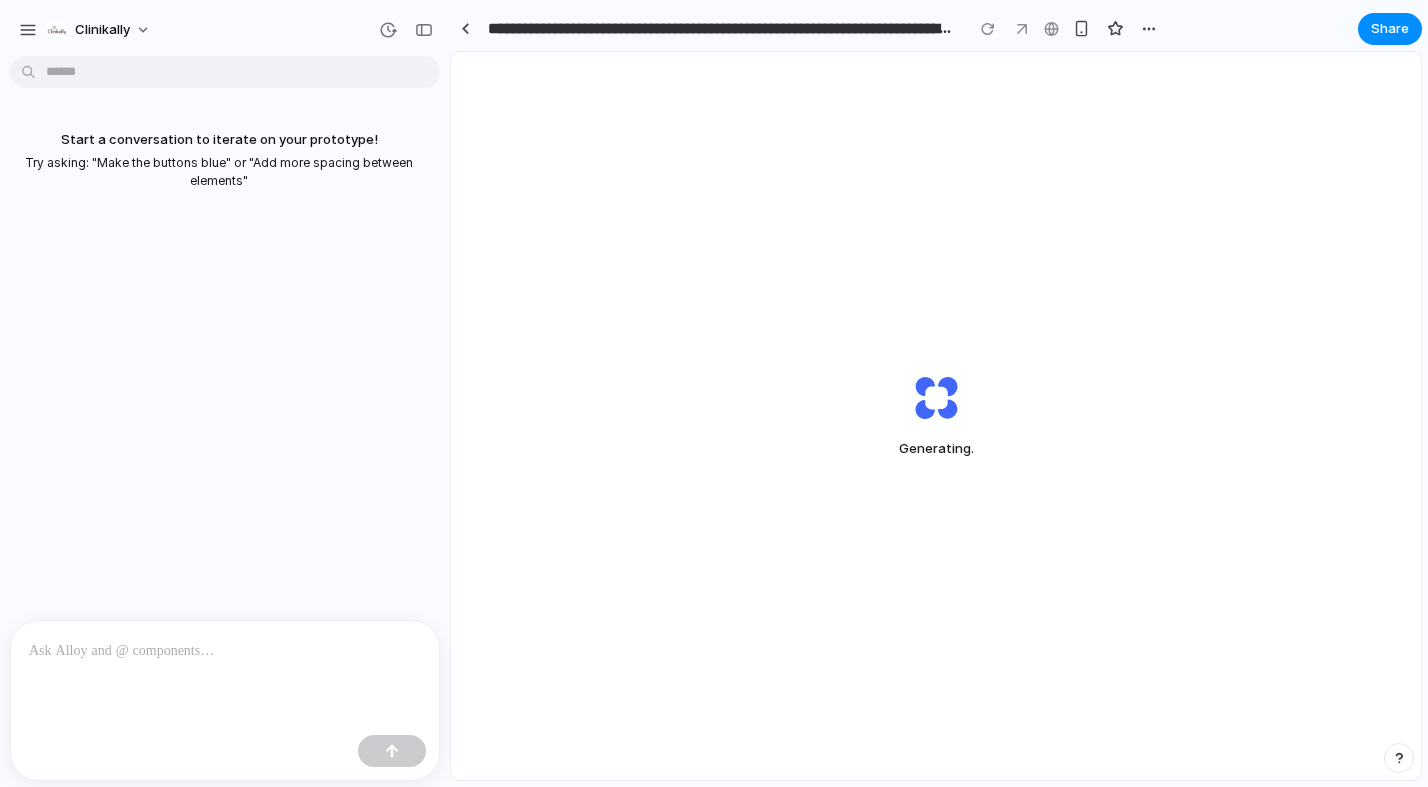 click at bounding box center (225, 649) 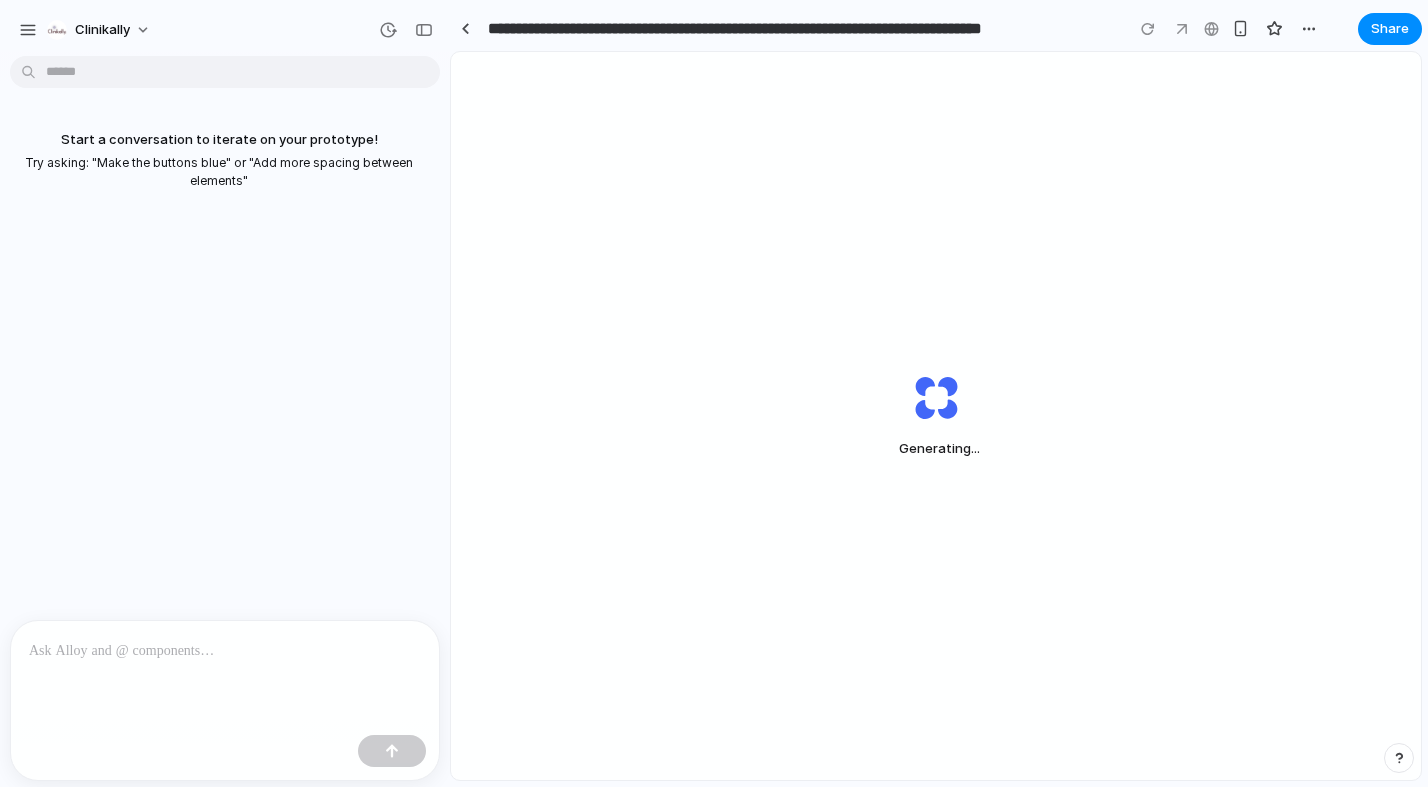 type 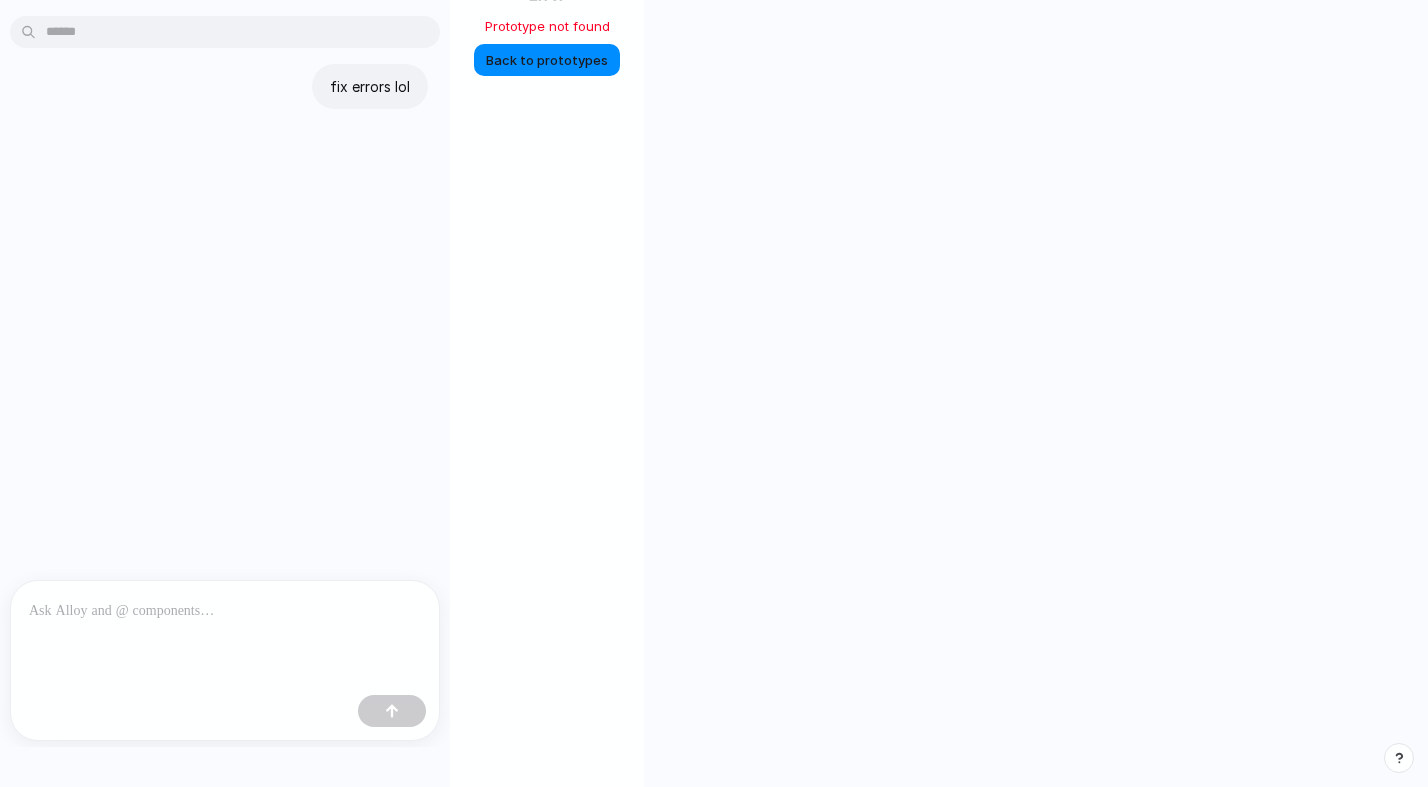 scroll, scrollTop: 48, scrollLeft: 0, axis: vertical 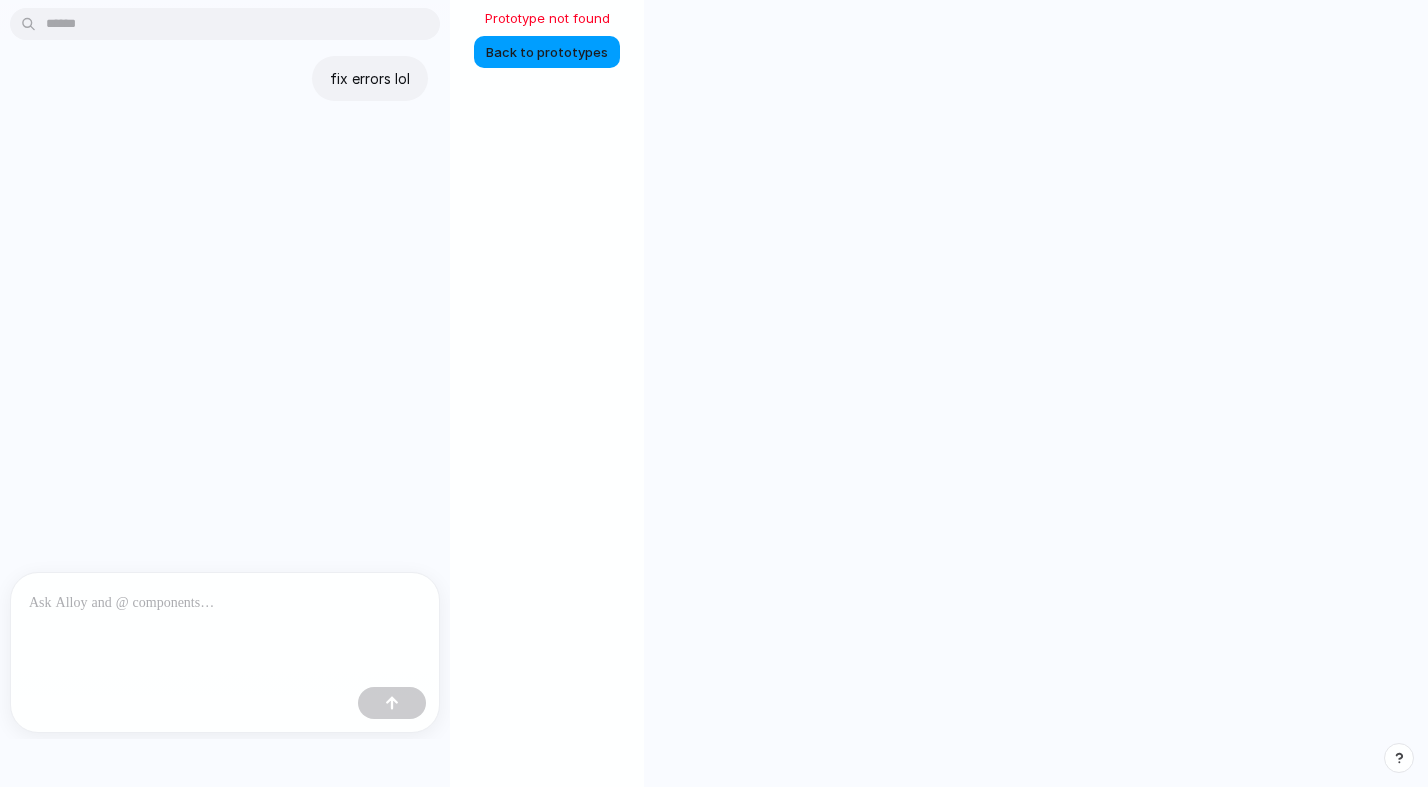 click on "Back to prototypes" at bounding box center [547, 53] 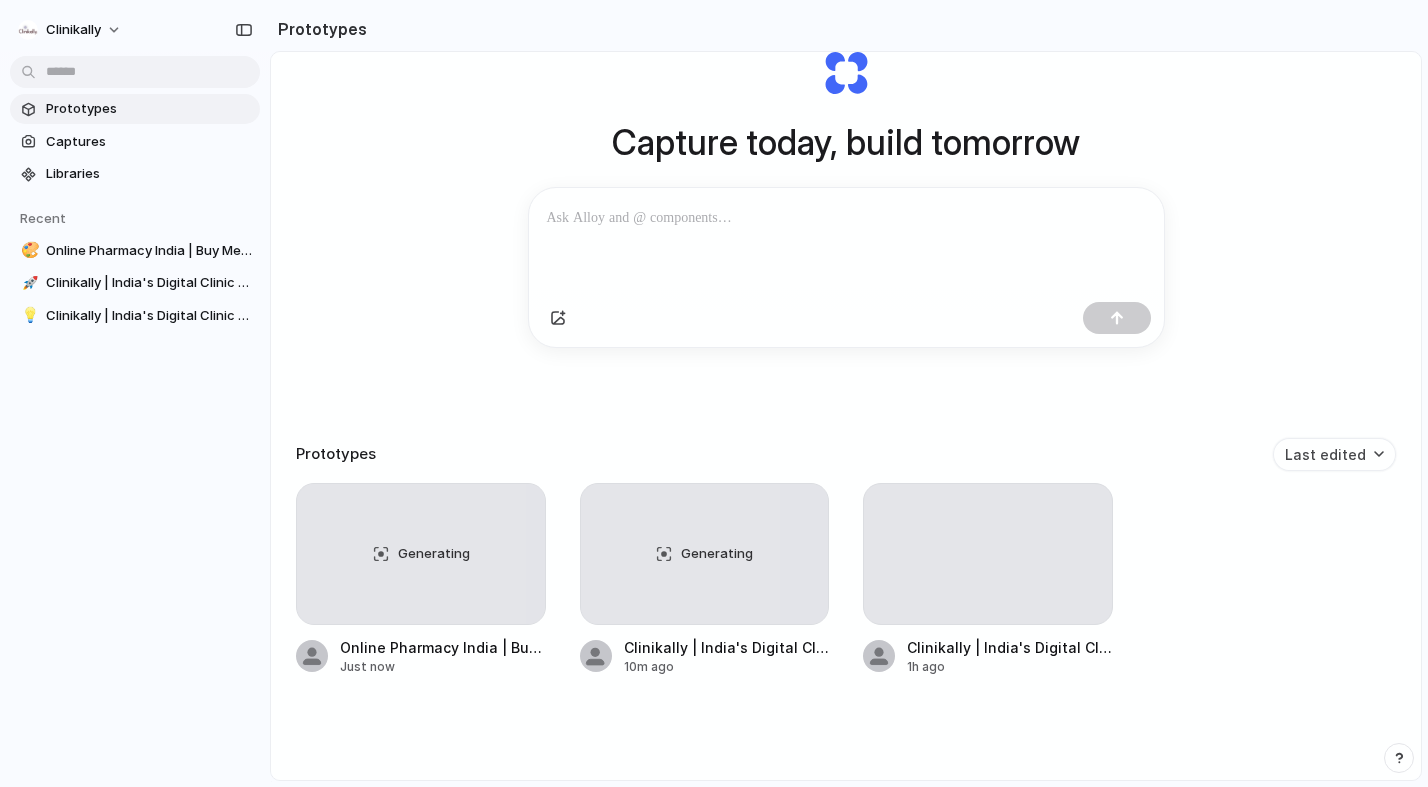 scroll, scrollTop: 124, scrollLeft: 0, axis: vertical 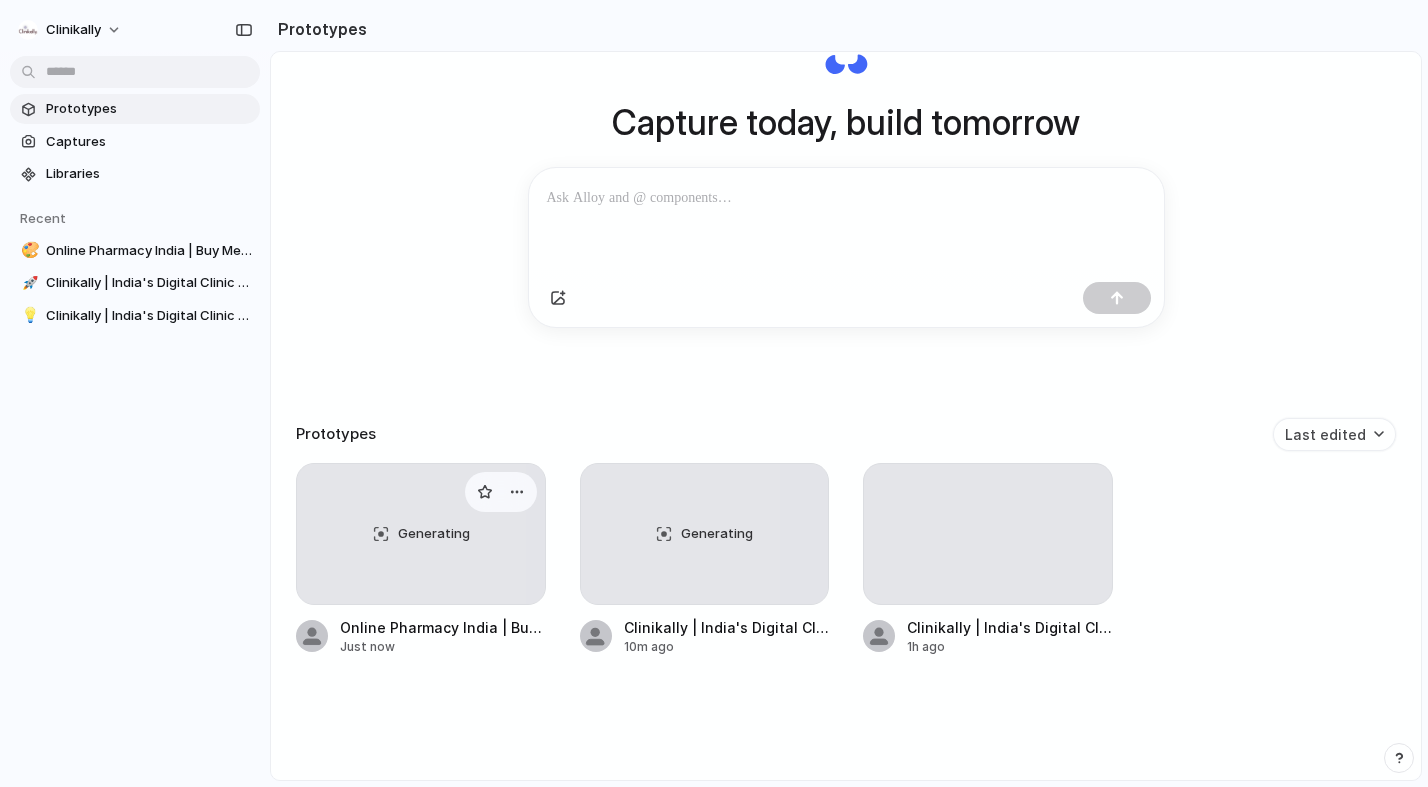 click on "Generating" at bounding box center [421, 534] 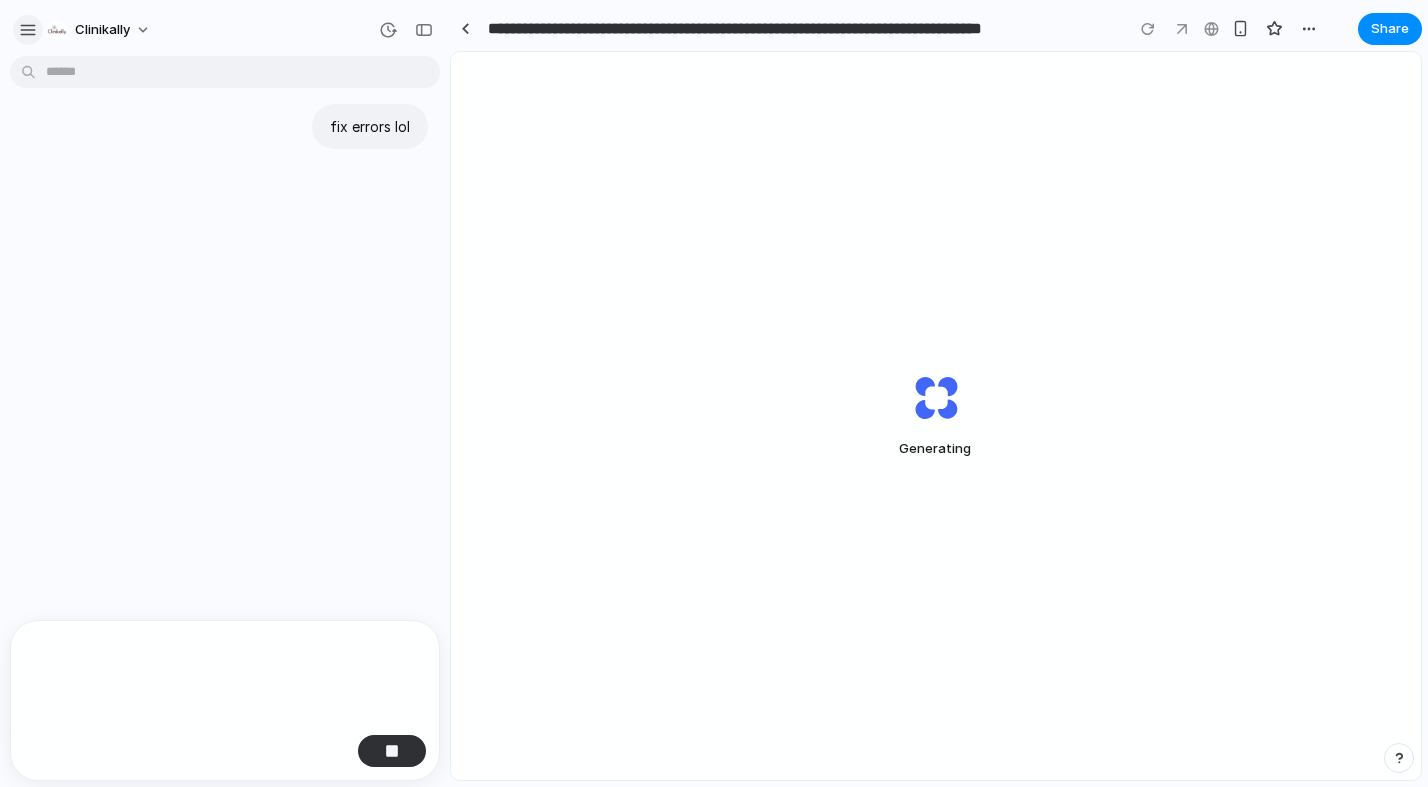 click at bounding box center [28, 30] 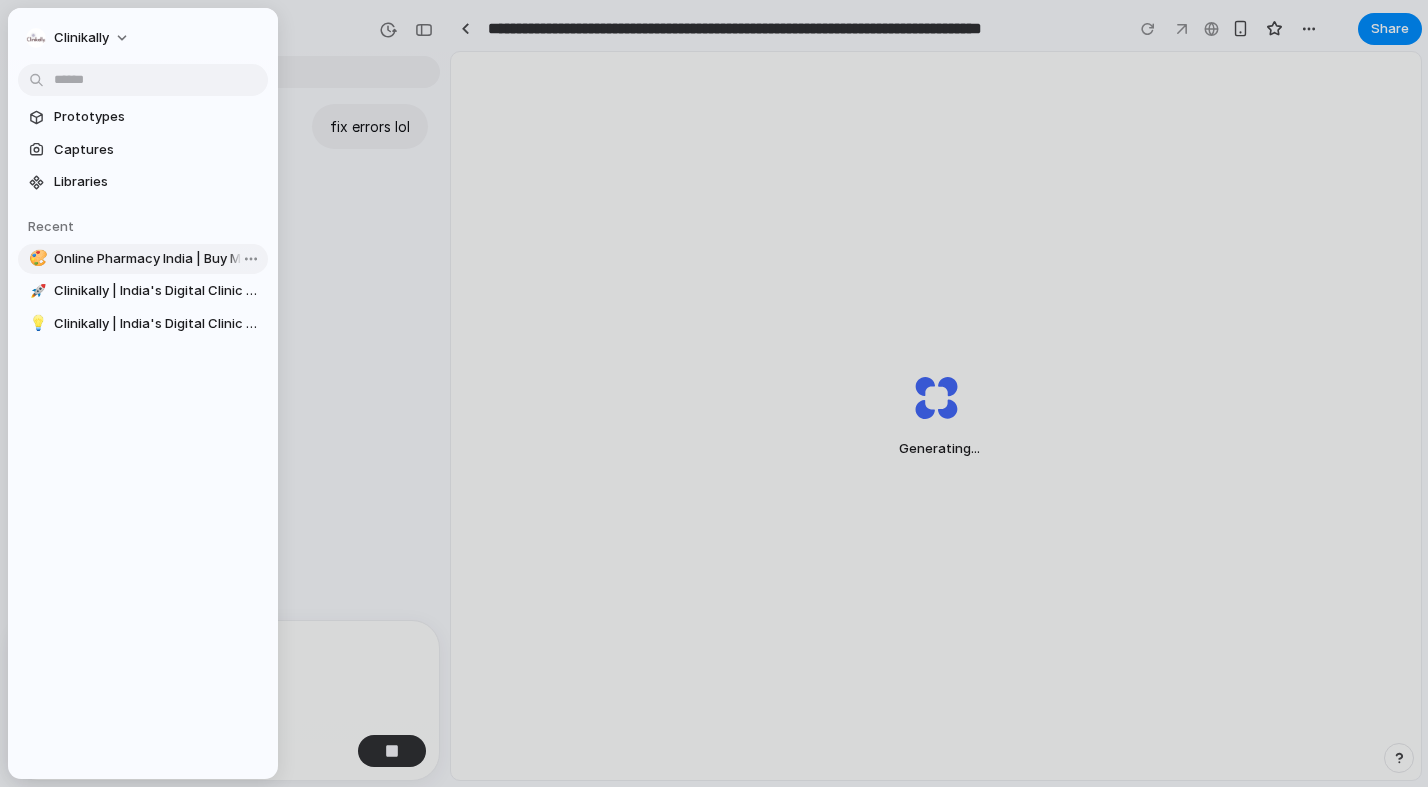click on "Online Pharmacy India | Buy Medicines from India's Trusted Medicine Store: 1mg.com" at bounding box center (157, 259) 